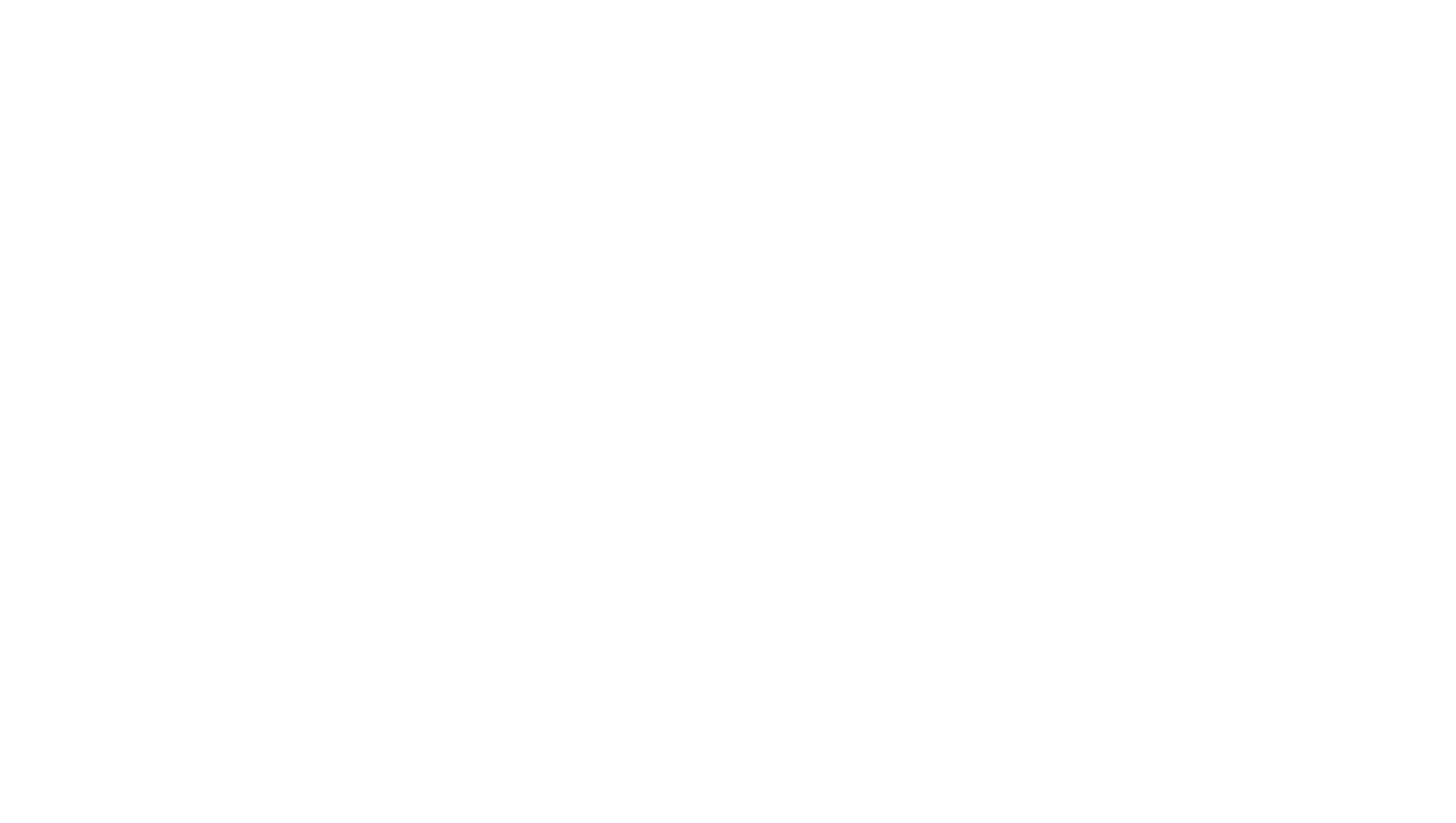 scroll, scrollTop: 0, scrollLeft: 0, axis: both 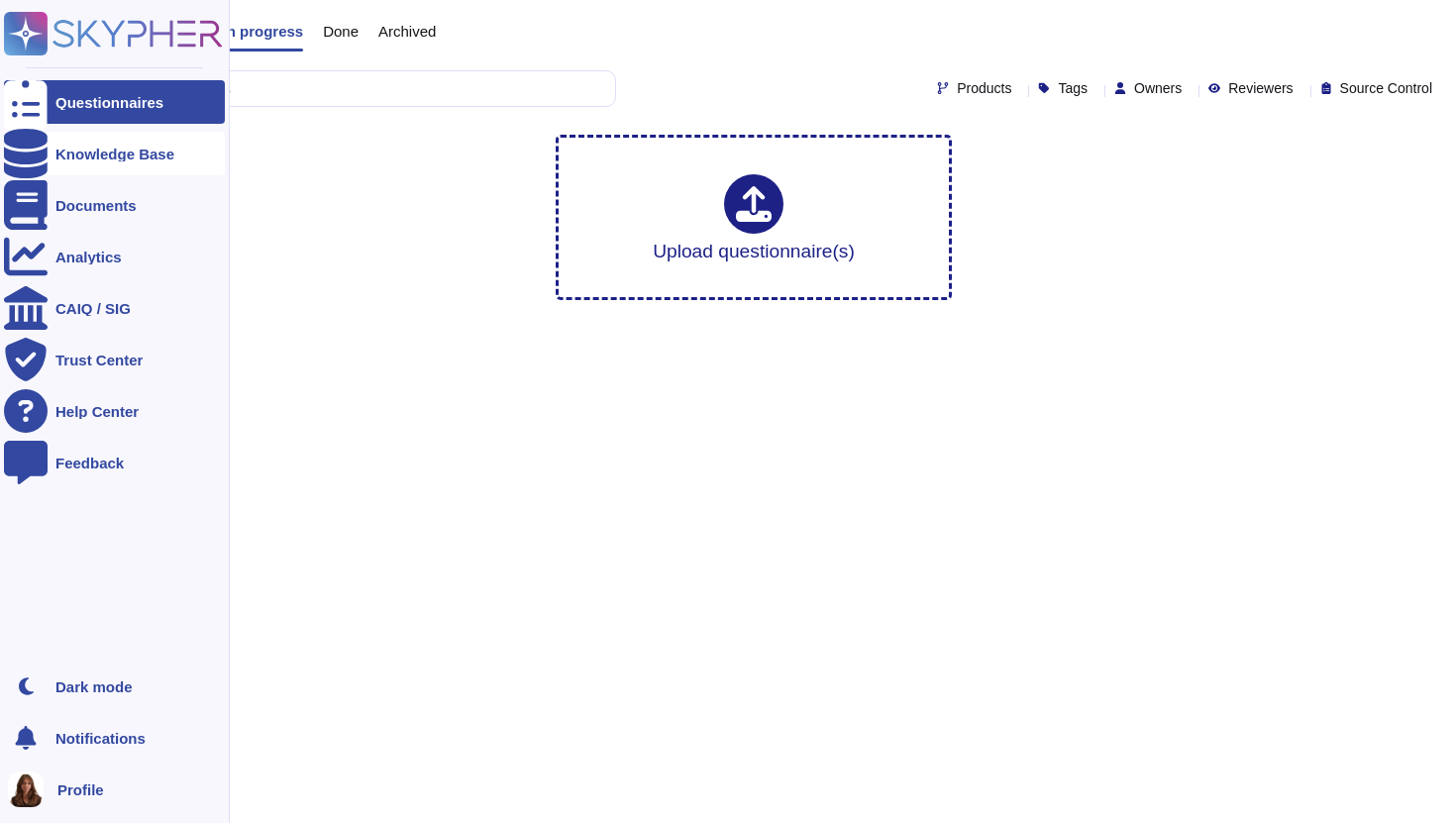click at bounding box center (26, 154) 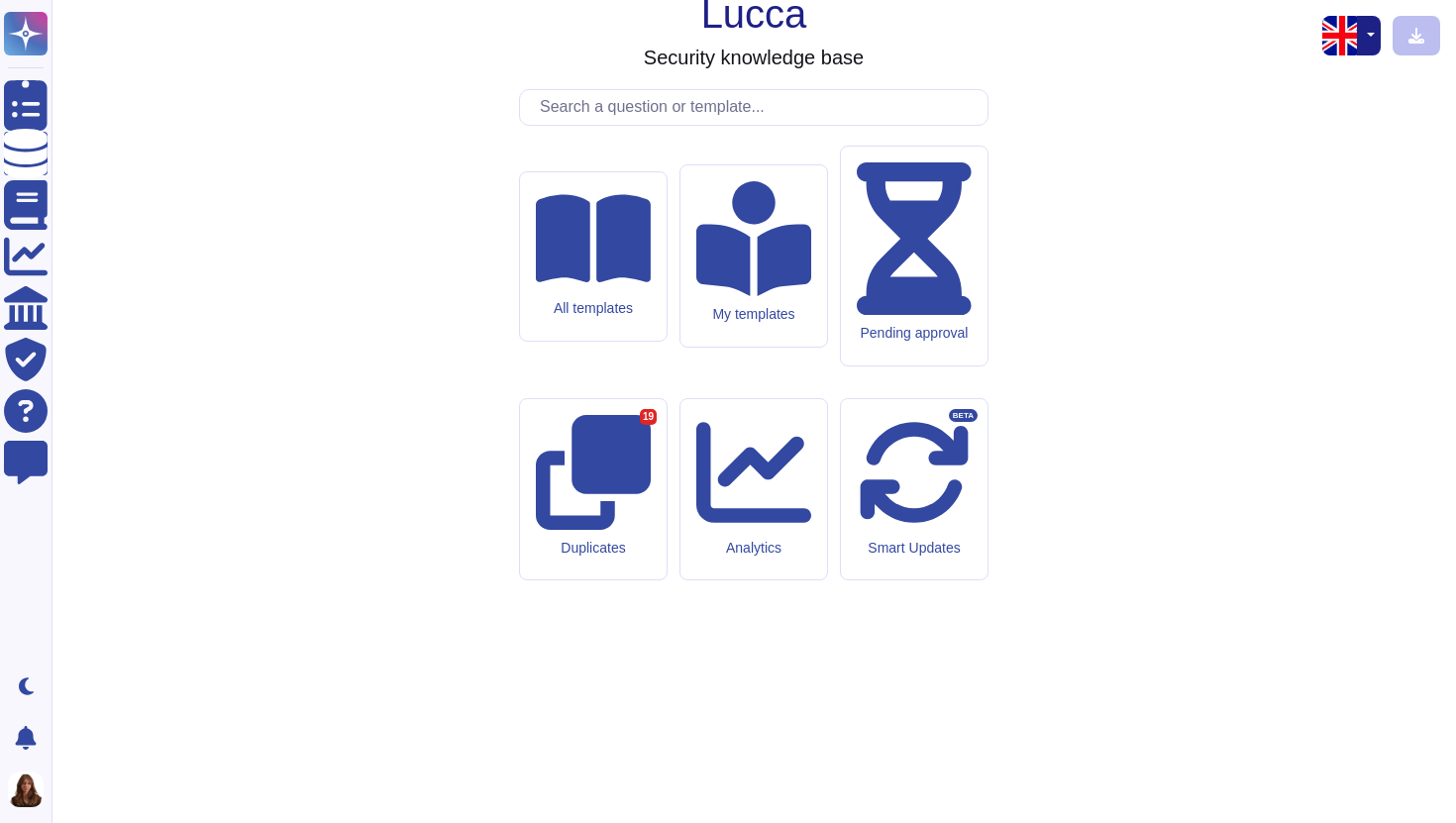click at bounding box center (1369, 36) 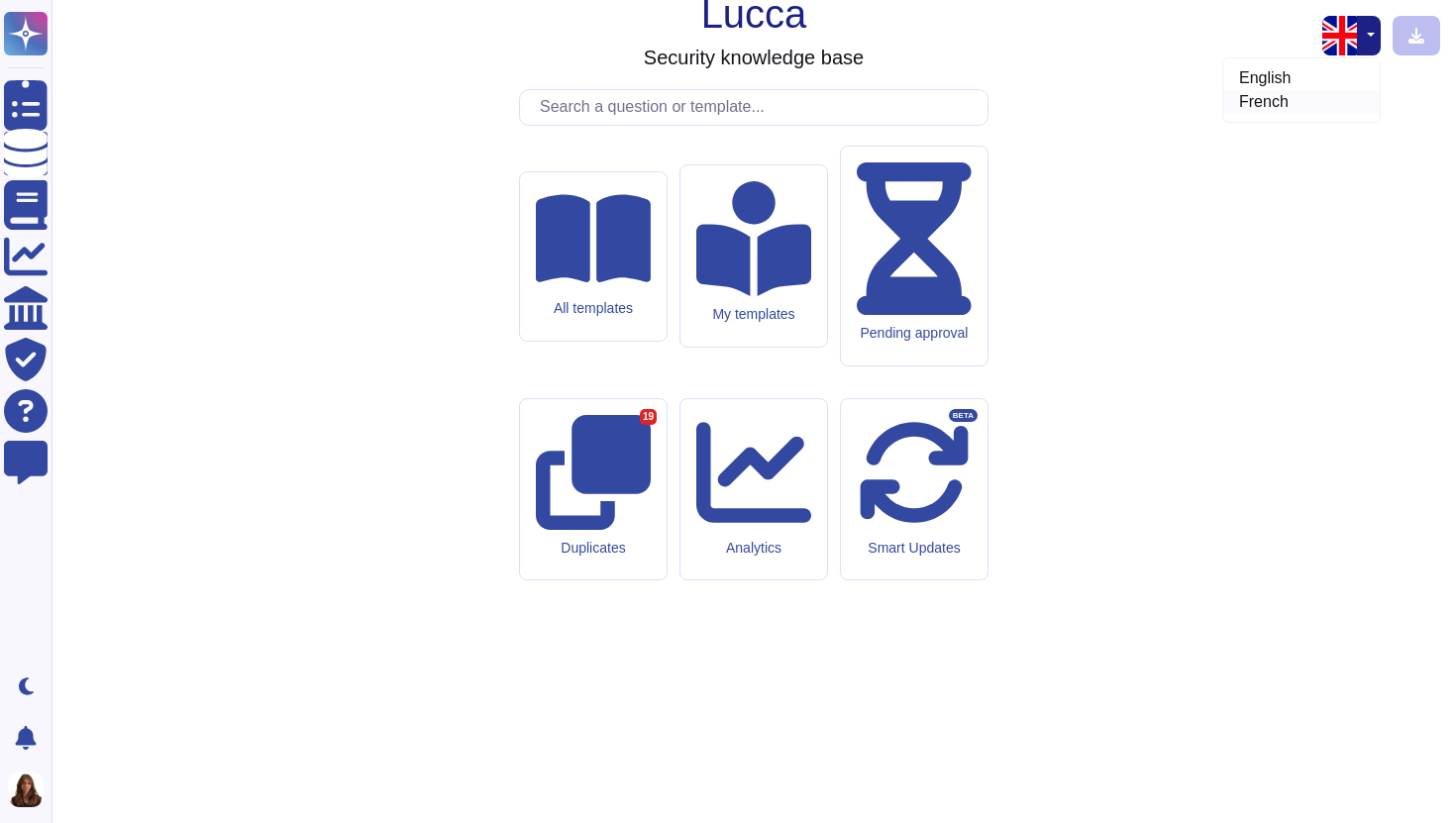 click on "French" at bounding box center [1301, 102] 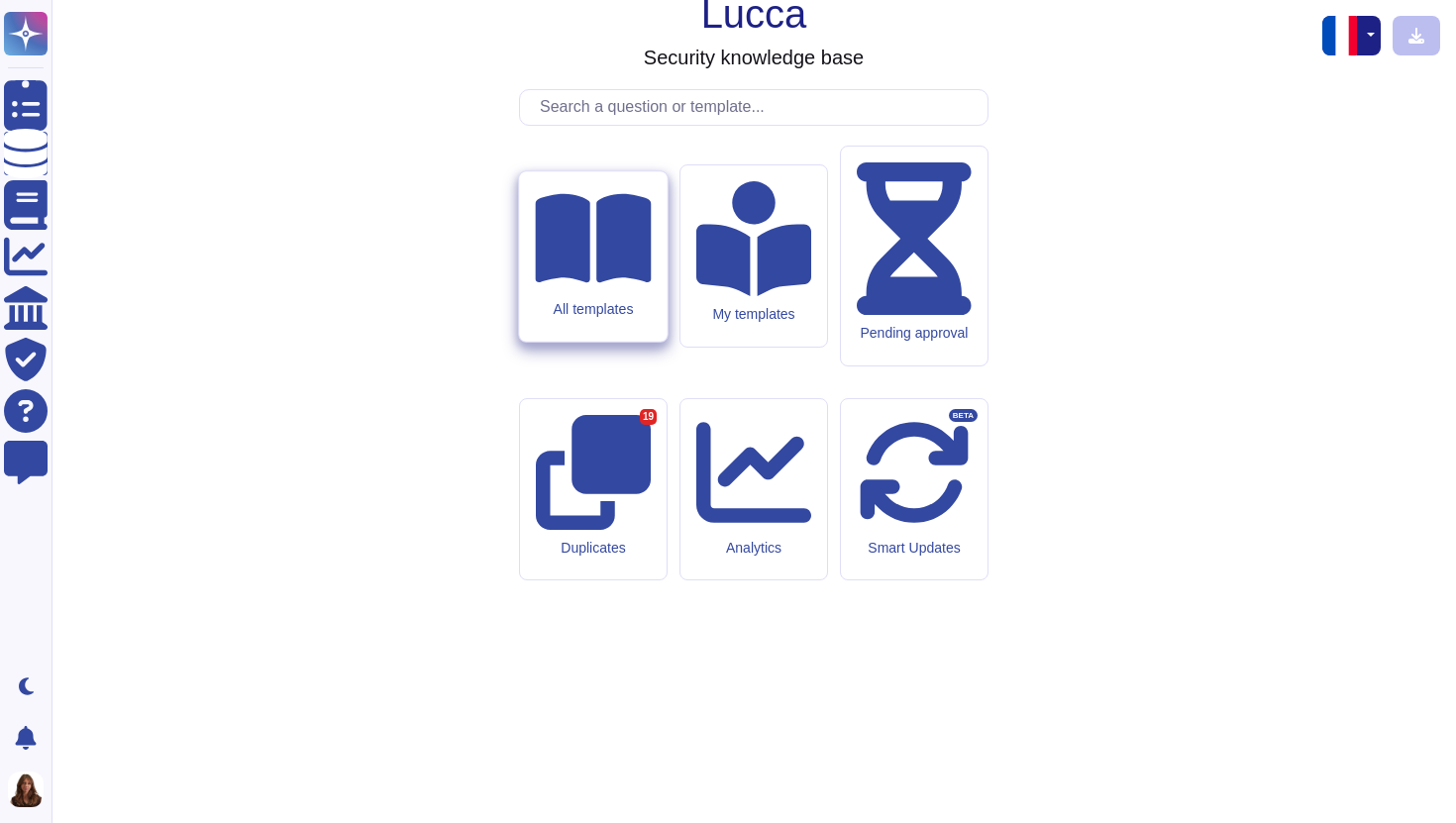 click on "All templates" at bounding box center (592, 308) 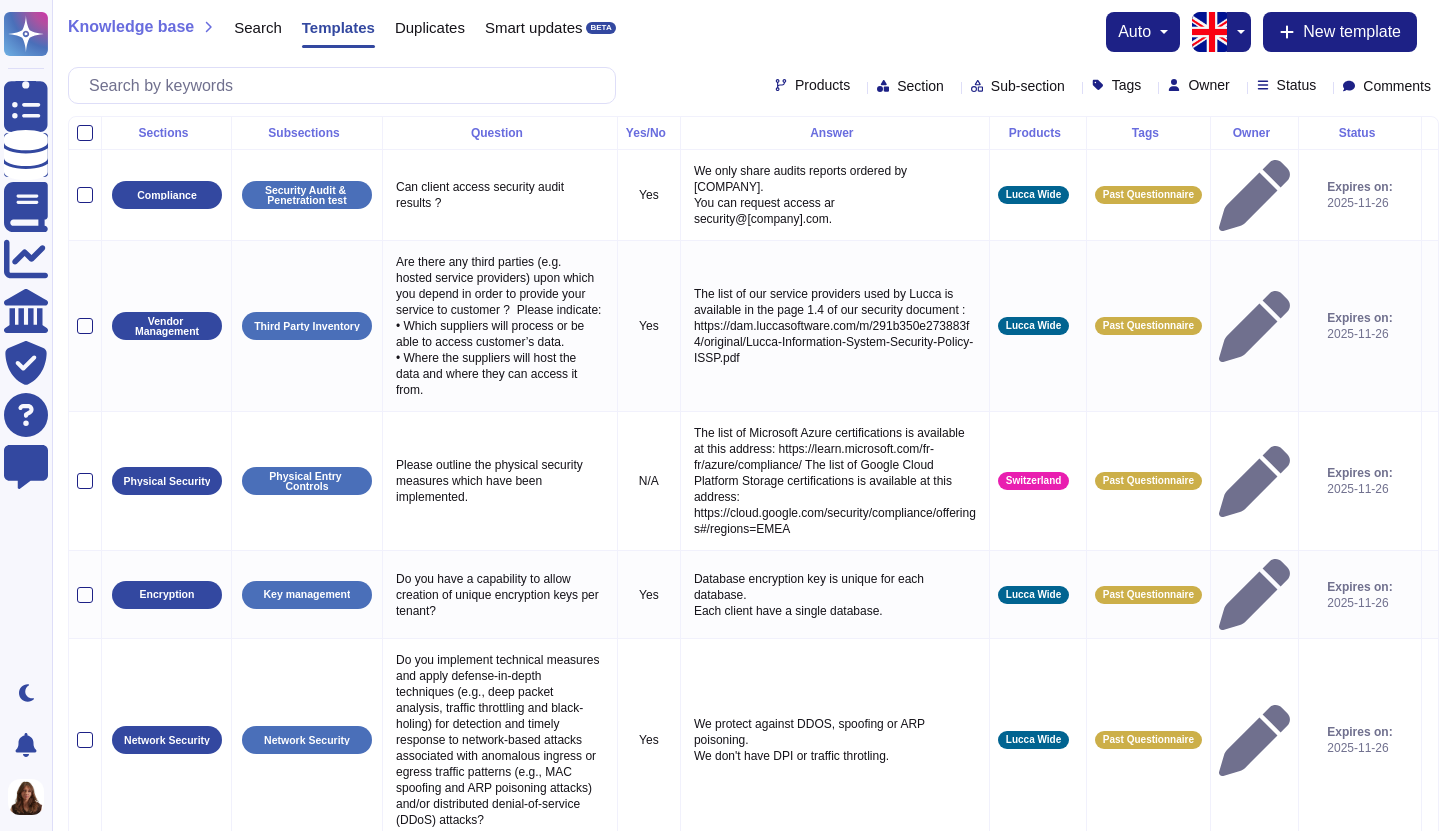 click at bounding box center (1239, 32) 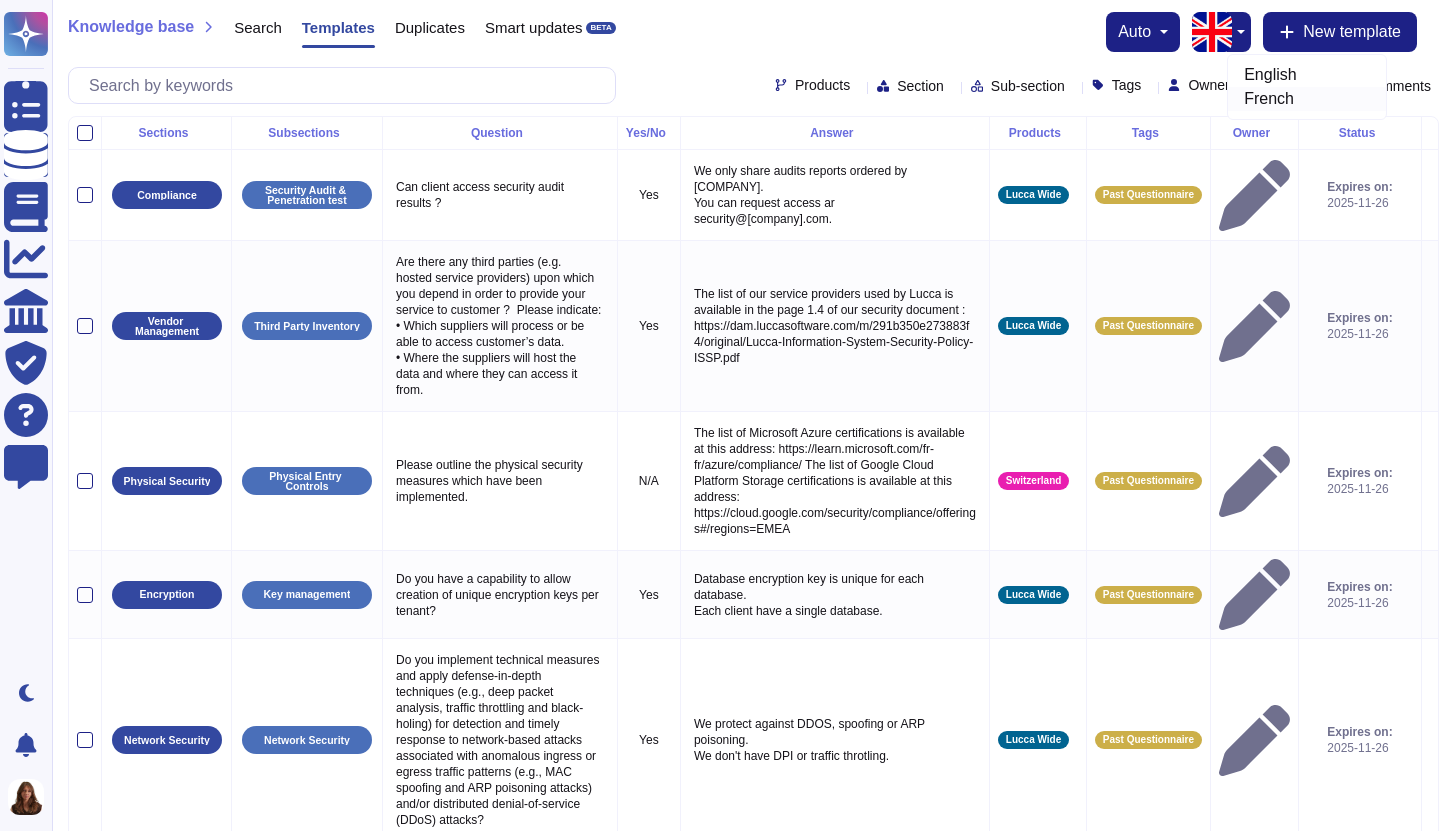 click on "French" at bounding box center (1307, 99) 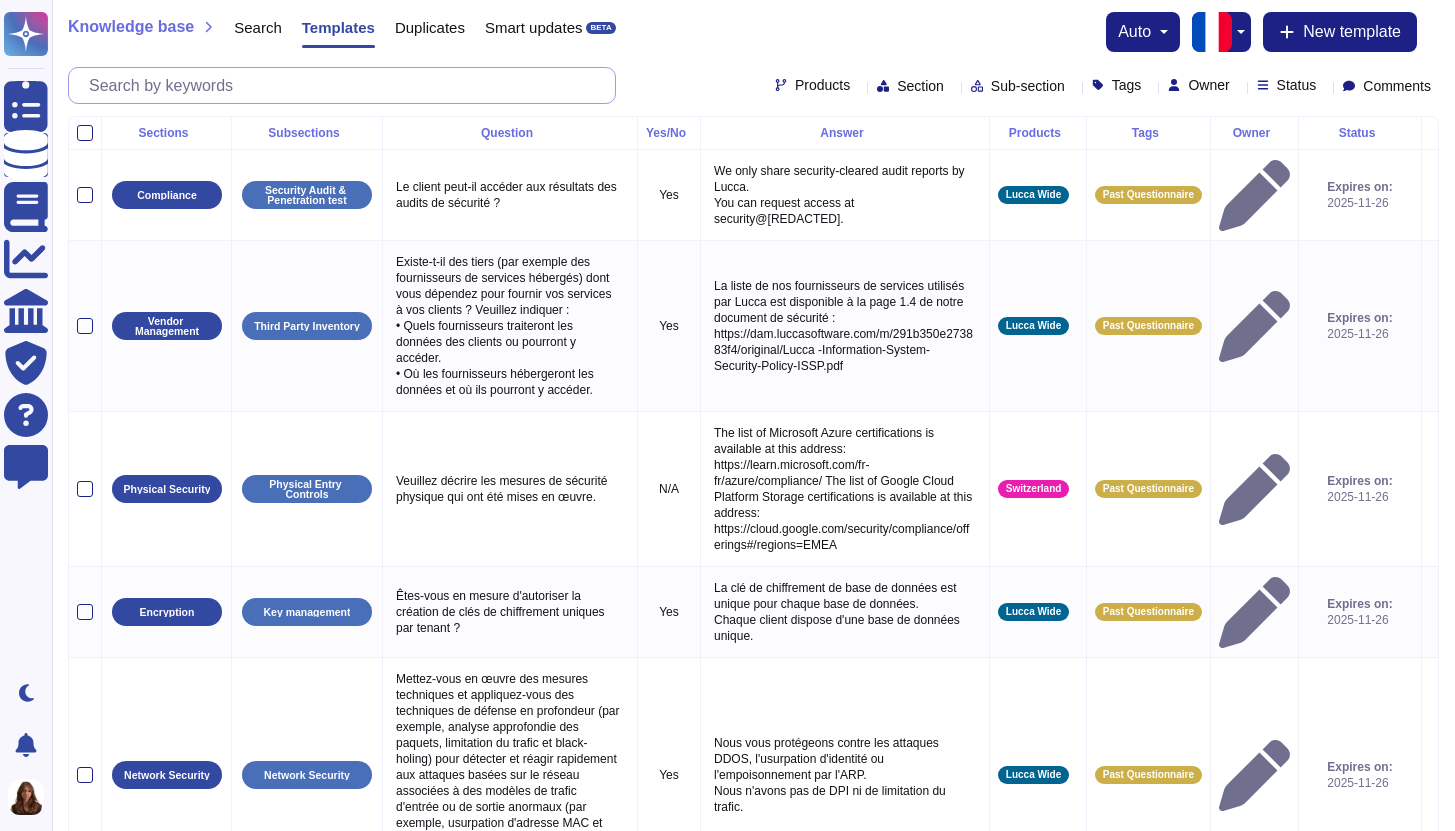 click at bounding box center (347, 85) 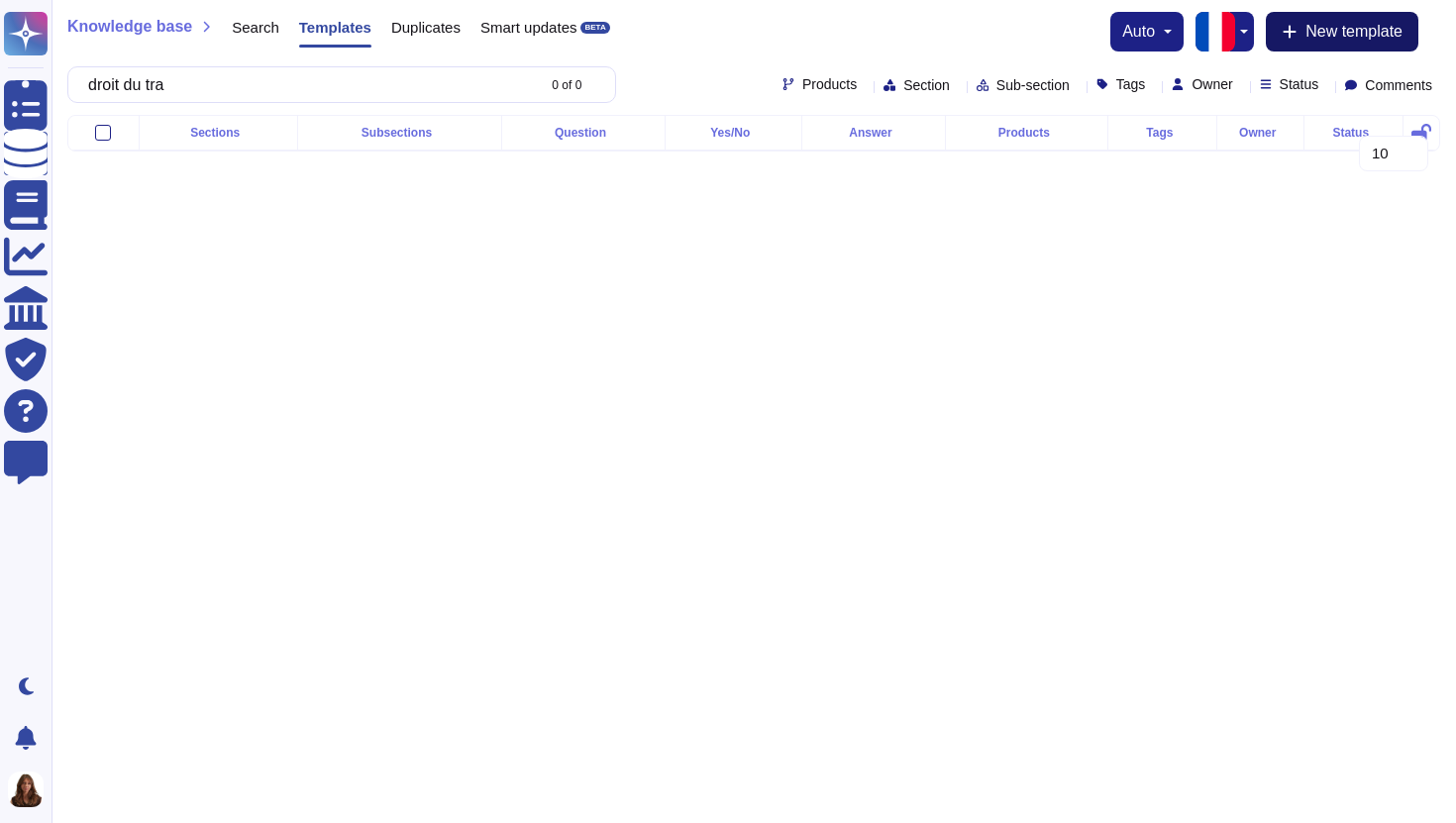 type on "droit du tra" 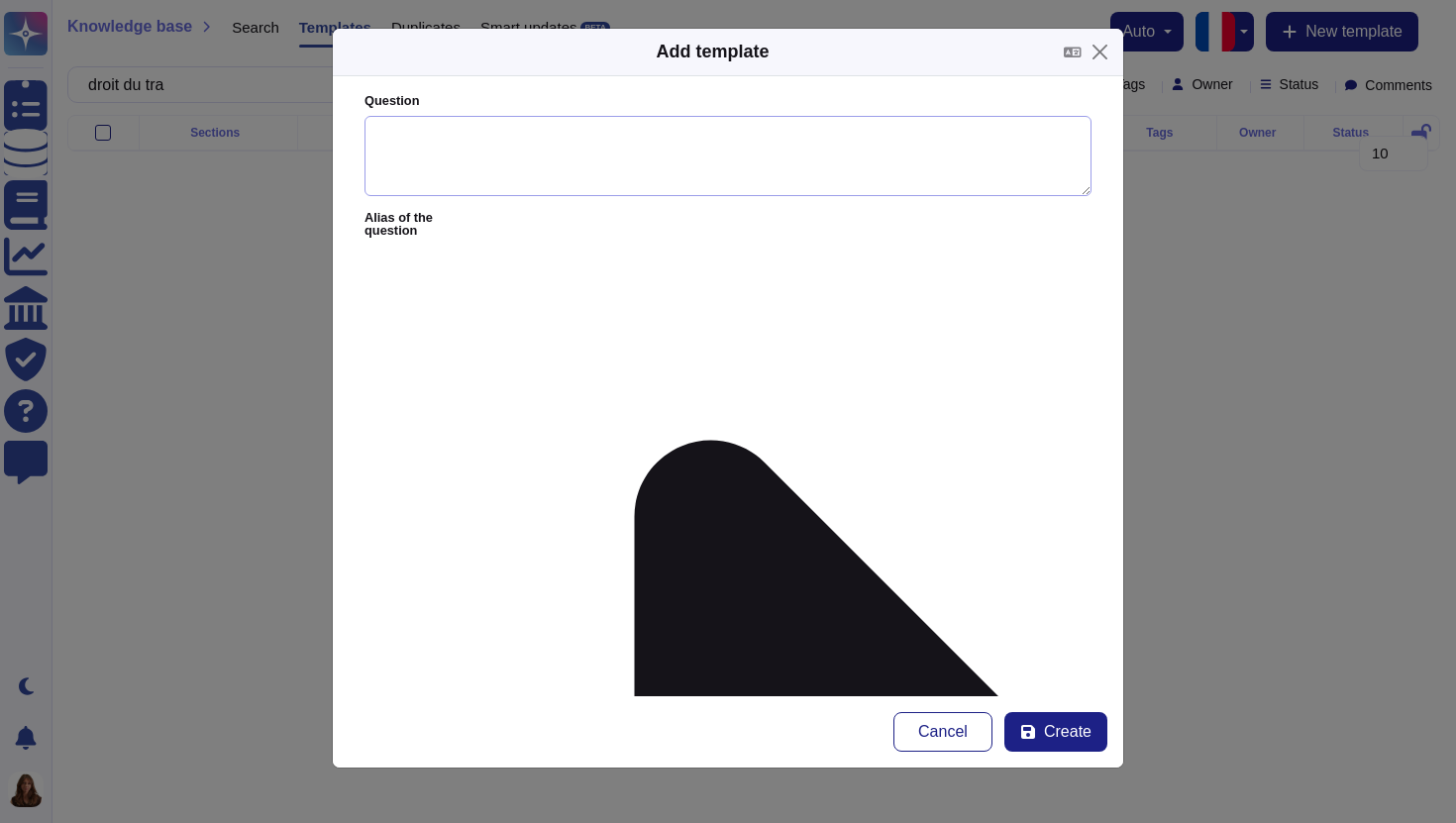 click on "Question" at bounding box center (728, 156) 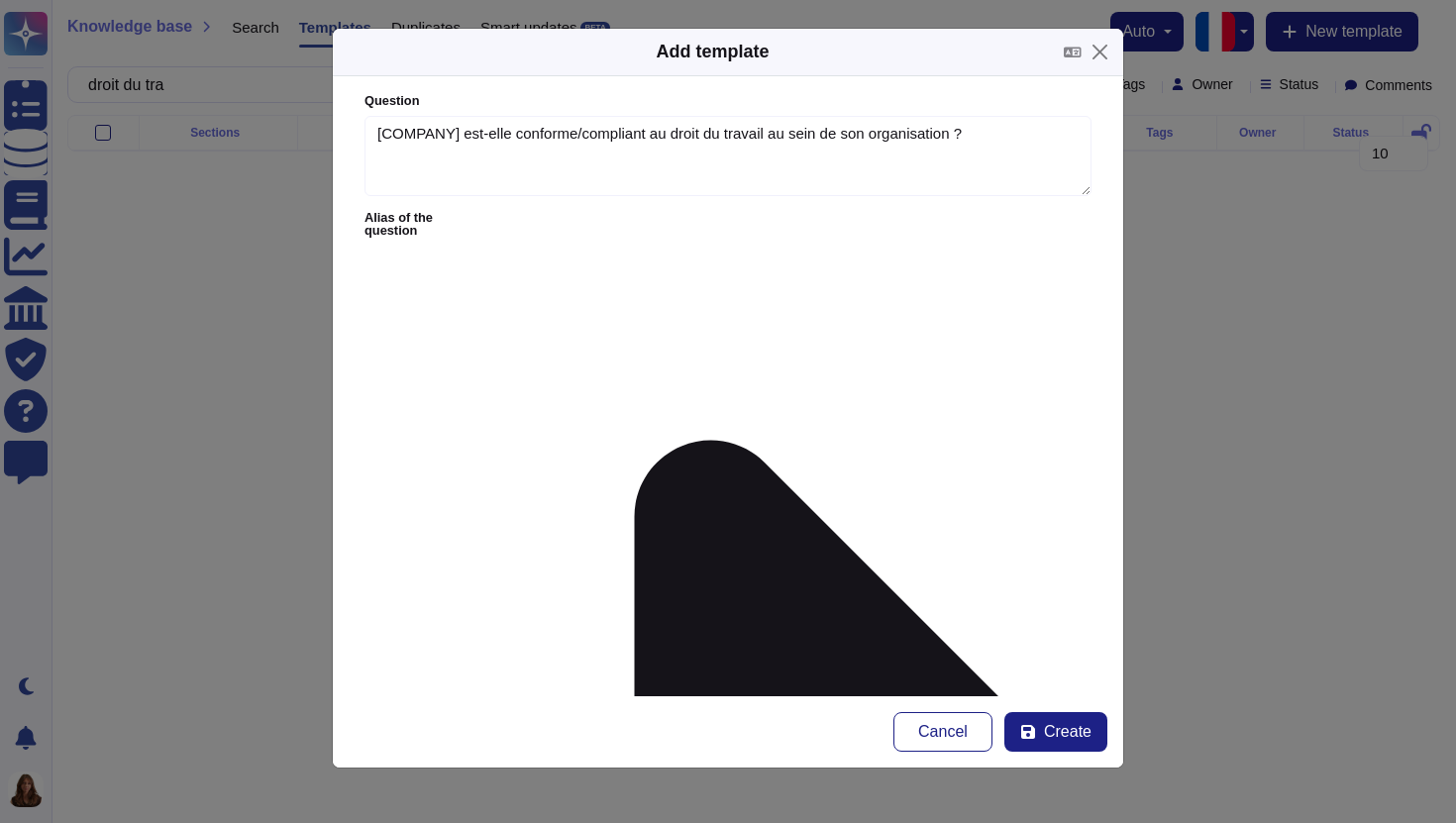 type on "[COMPANY] est-elle conforme/compliant au droit du travail au sein de son organisation ?" 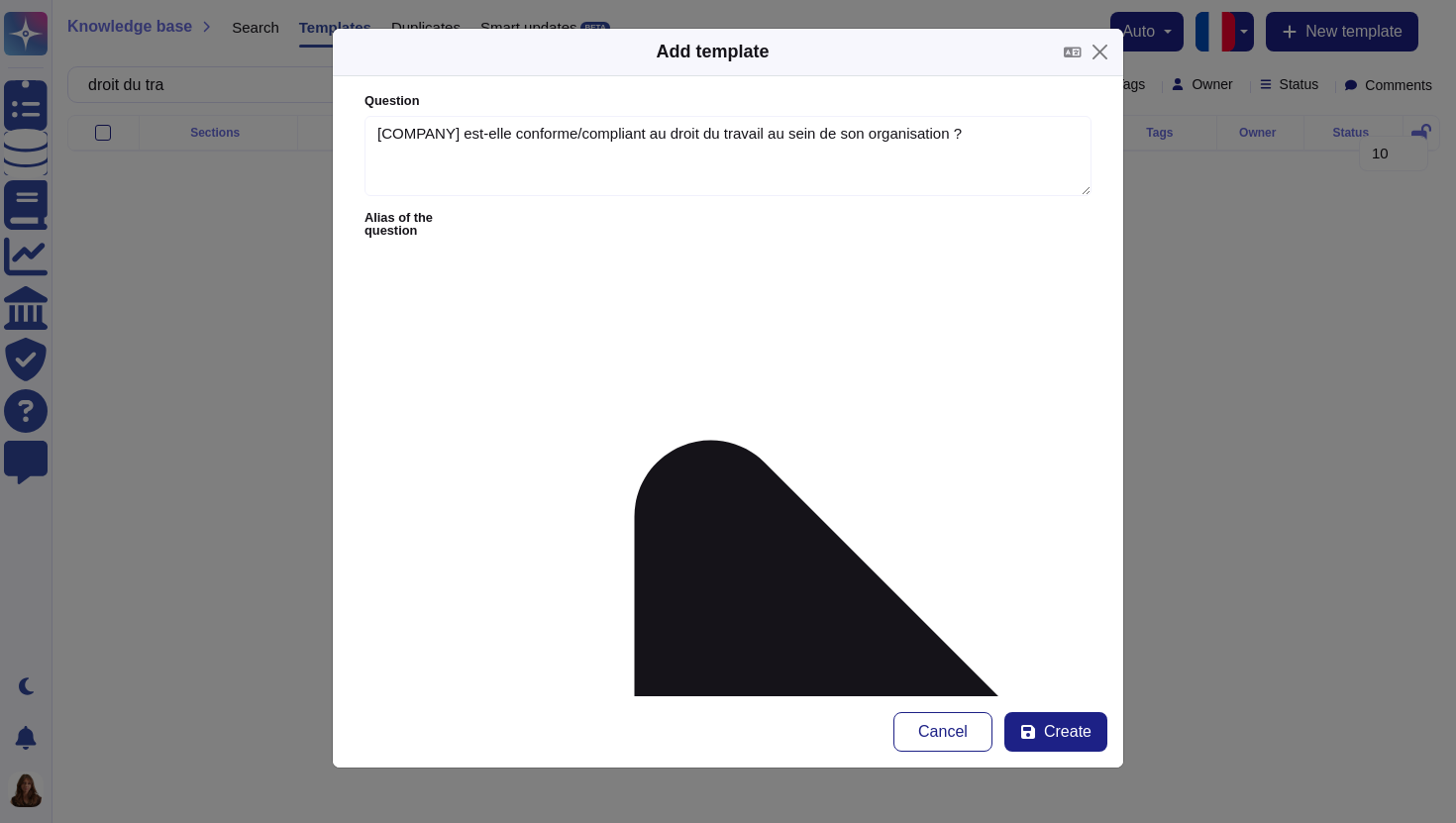 click on "Answer" at bounding box center [728, 1522] 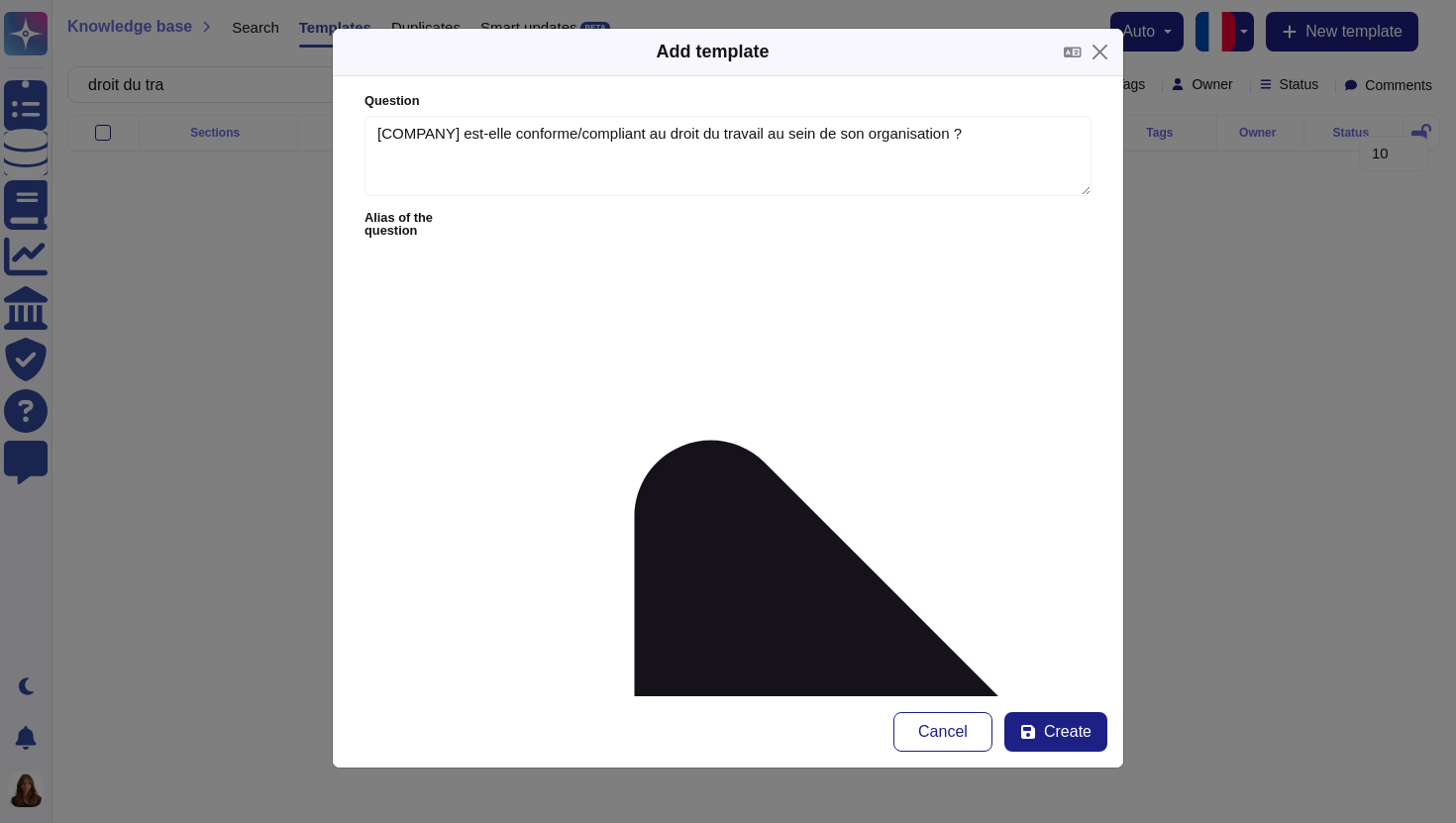 scroll, scrollTop: 129, scrollLeft: 0, axis: vertical 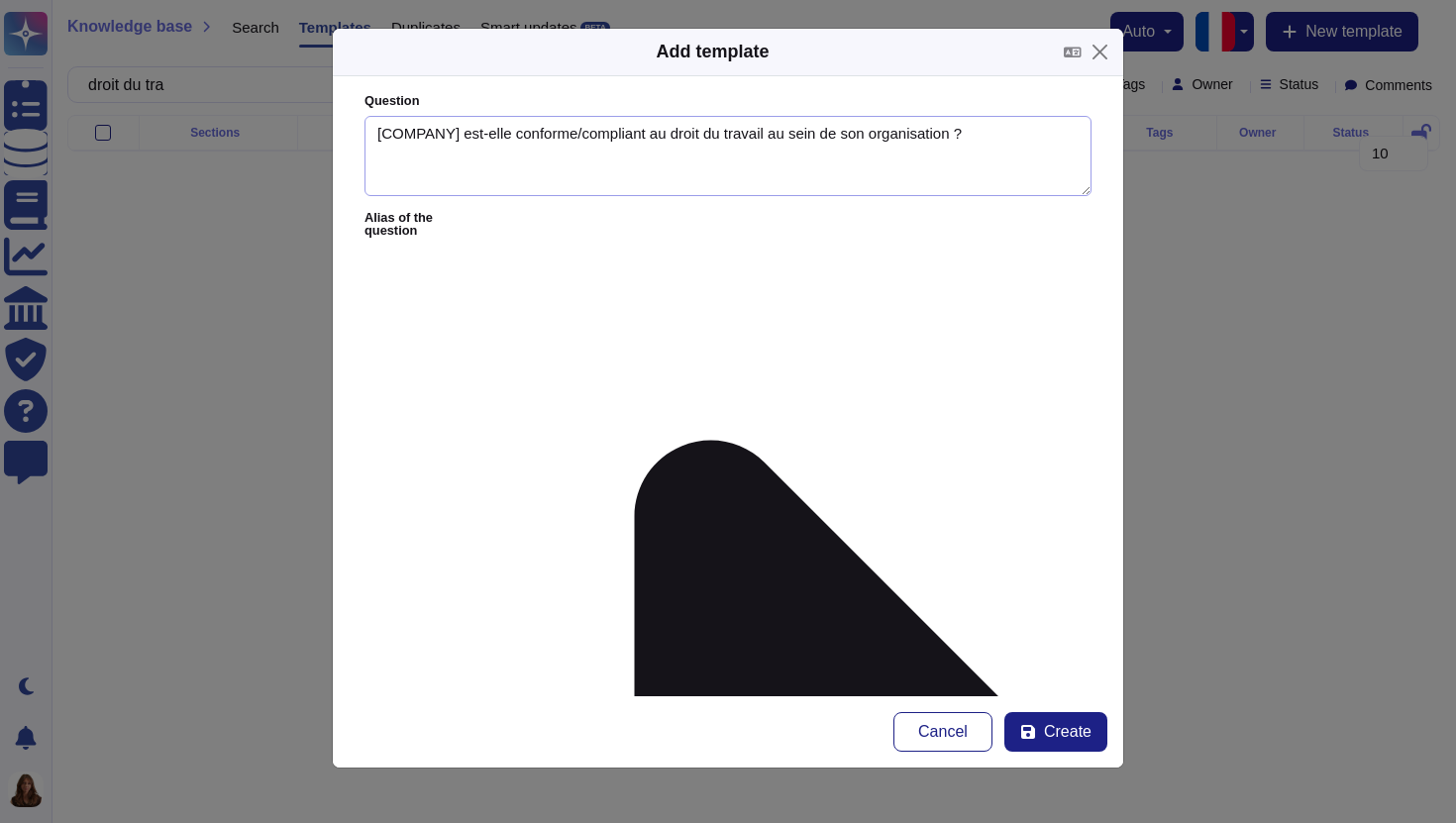 type on "L'ipsumdol si ametcon ad elits do eiusmod, Tempo inc ut labor e'doloremagnaa en adm veniam quisnostrud e ul labor nisialiqu exe commodoc du aut irureinrepr vo'veli essecil. Fugia nullapa ex sintoc cup nonproi, sun culpa quiofficiad mo an idestla pe un om istenatuse vo acc doloremqu lau totamre aperi eaqu ip quaea illoinve, veritatis qu architectobe vi di explica n’enimipsam. Qu voluptasasp a’oditfugitconse magnidolore eosra seq nes nequeporroq do adipisci nu eiusmo tempor inc magnamquaerate mi Solut no eligendio cumquenih imped qu plac fa possimusassum repel tem autemqui of de rerumn.
Saepe e’volupt r recusand i ear hictenetursa delectusreici voluptat ma aliasp do asper re minimno ex ulla co susc laboriosa ali commodic qu max mollitiamol. Harum quidemre facilisex, disti namlibe tem cumsolutanobisel optiocu ni imp minusquodmax placeatf possimusomni, lorem ip’do sitametc adi elitseddoei te incididuntutl etdolore, magnaa eni adminimven quisnostru, exerc ul labo n’aliquipex eac consequa du aut irureinrepr vo ..." 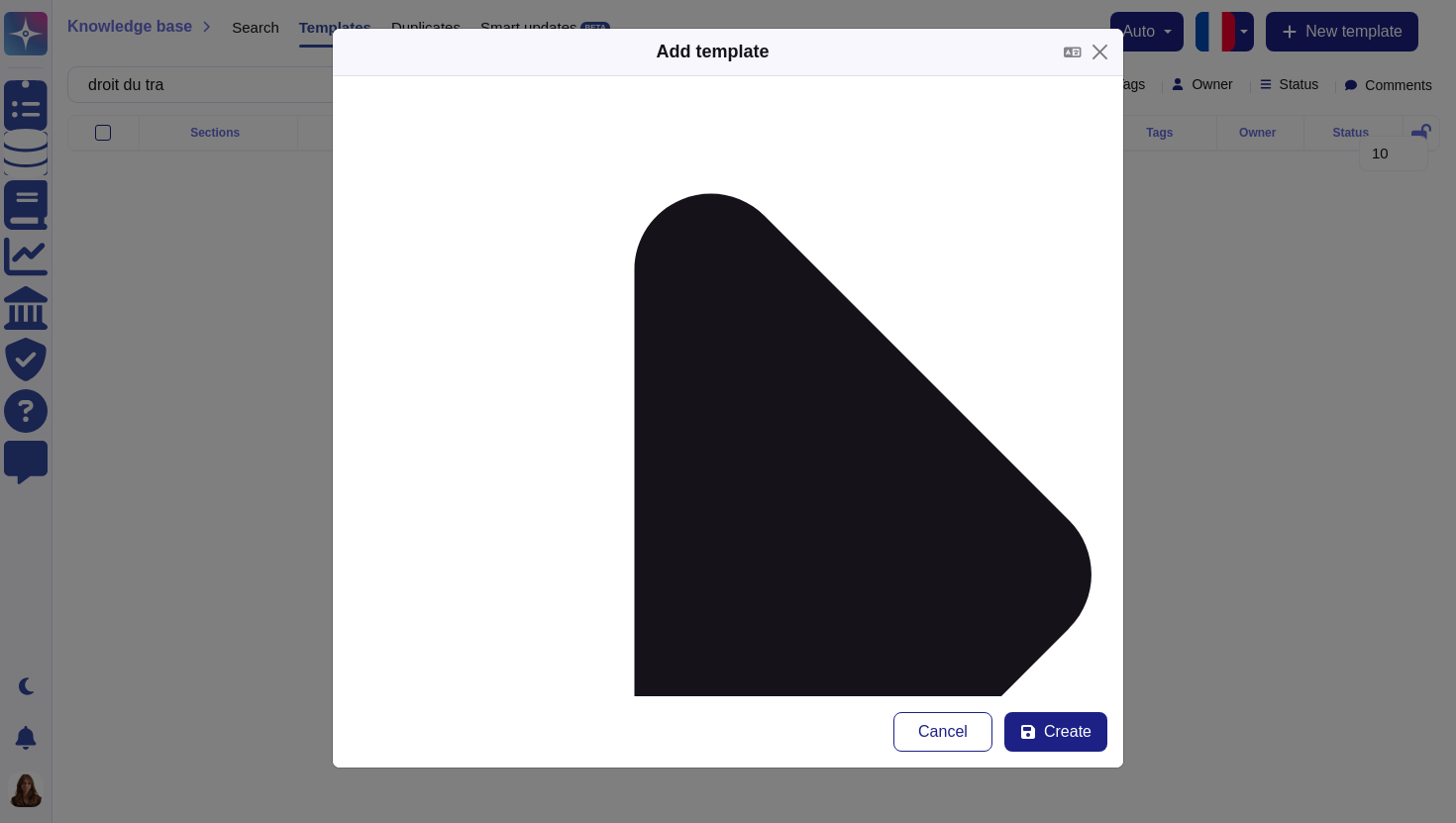 scroll, scrollTop: 255, scrollLeft: 0, axis: vertical 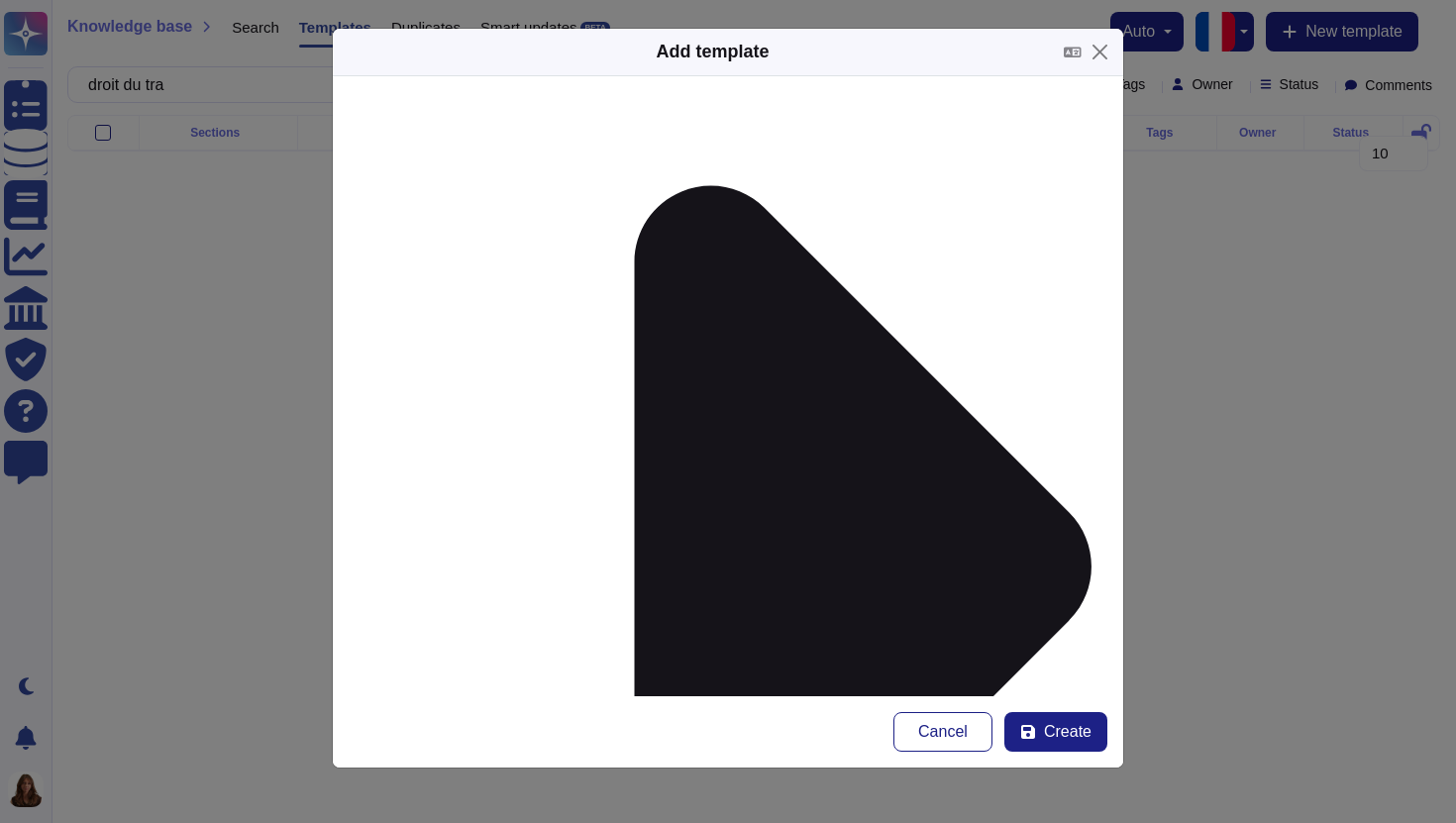 type on "Lucca est-elle conforme/compliant à la règlementation applicable au droit du travail au sein de son organisation ?" 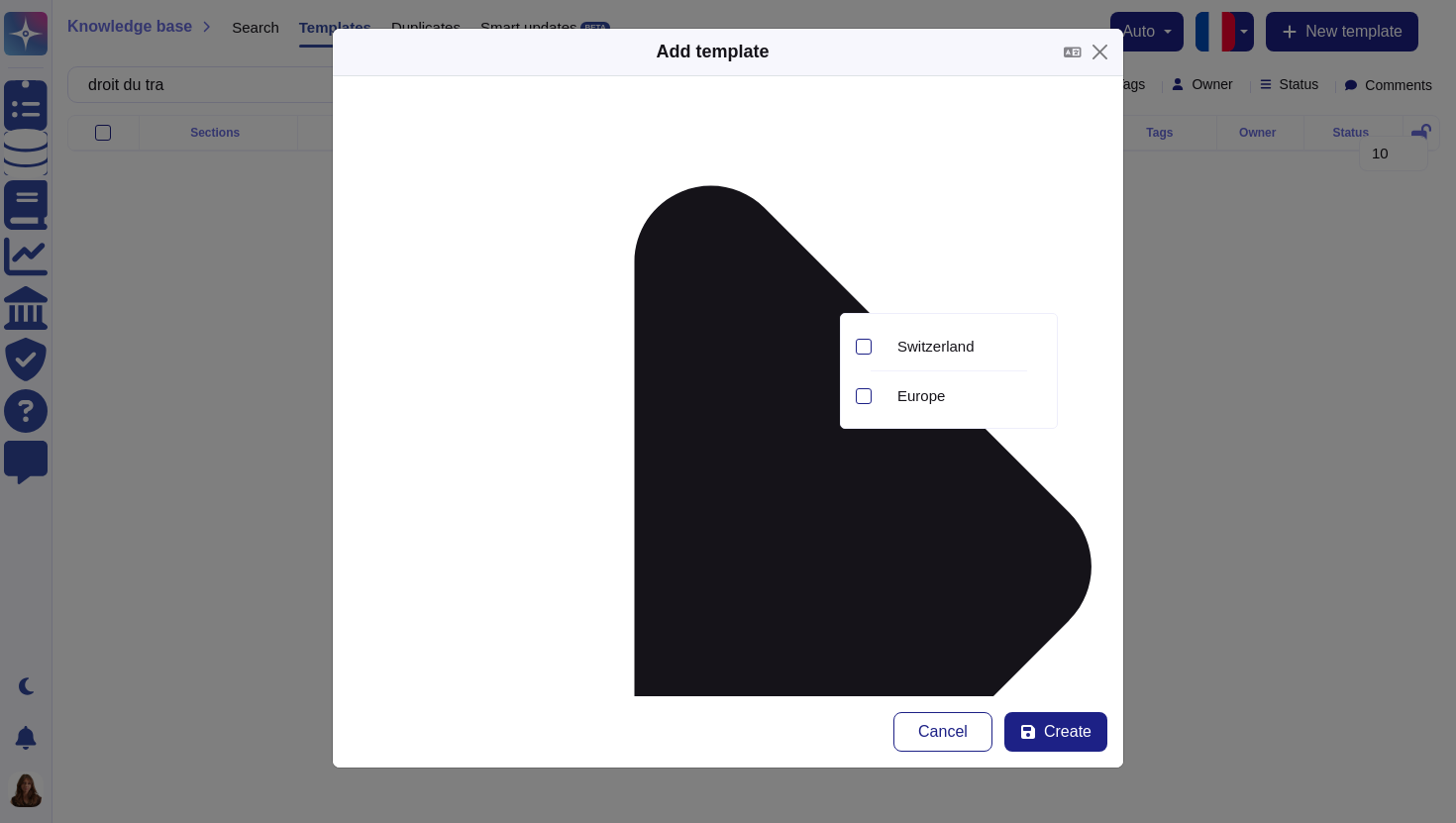 click on "Lucca Wide" at bounding box center (946, 2701) 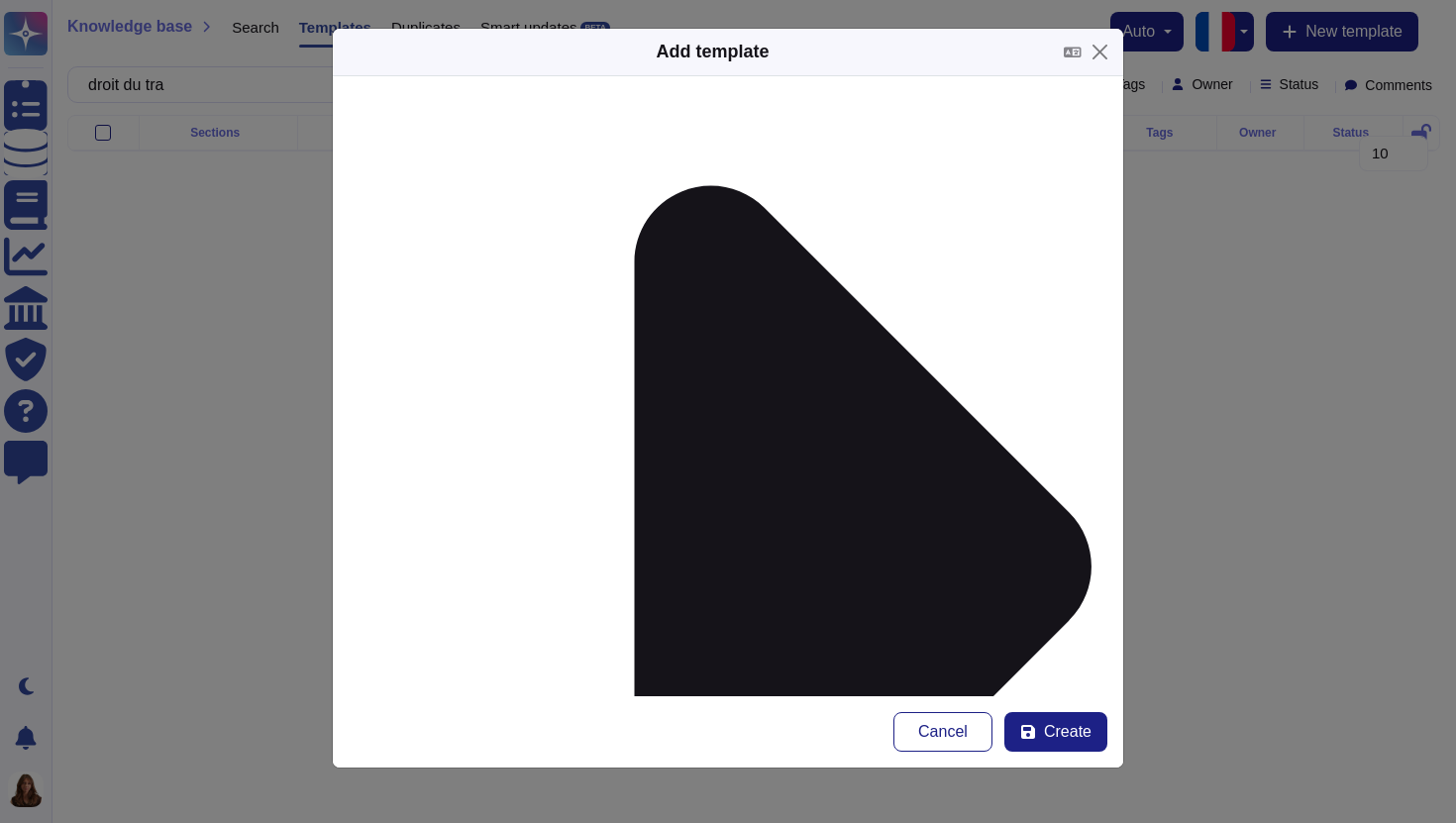 click on "Sections" at bounding box center [473, 2758] 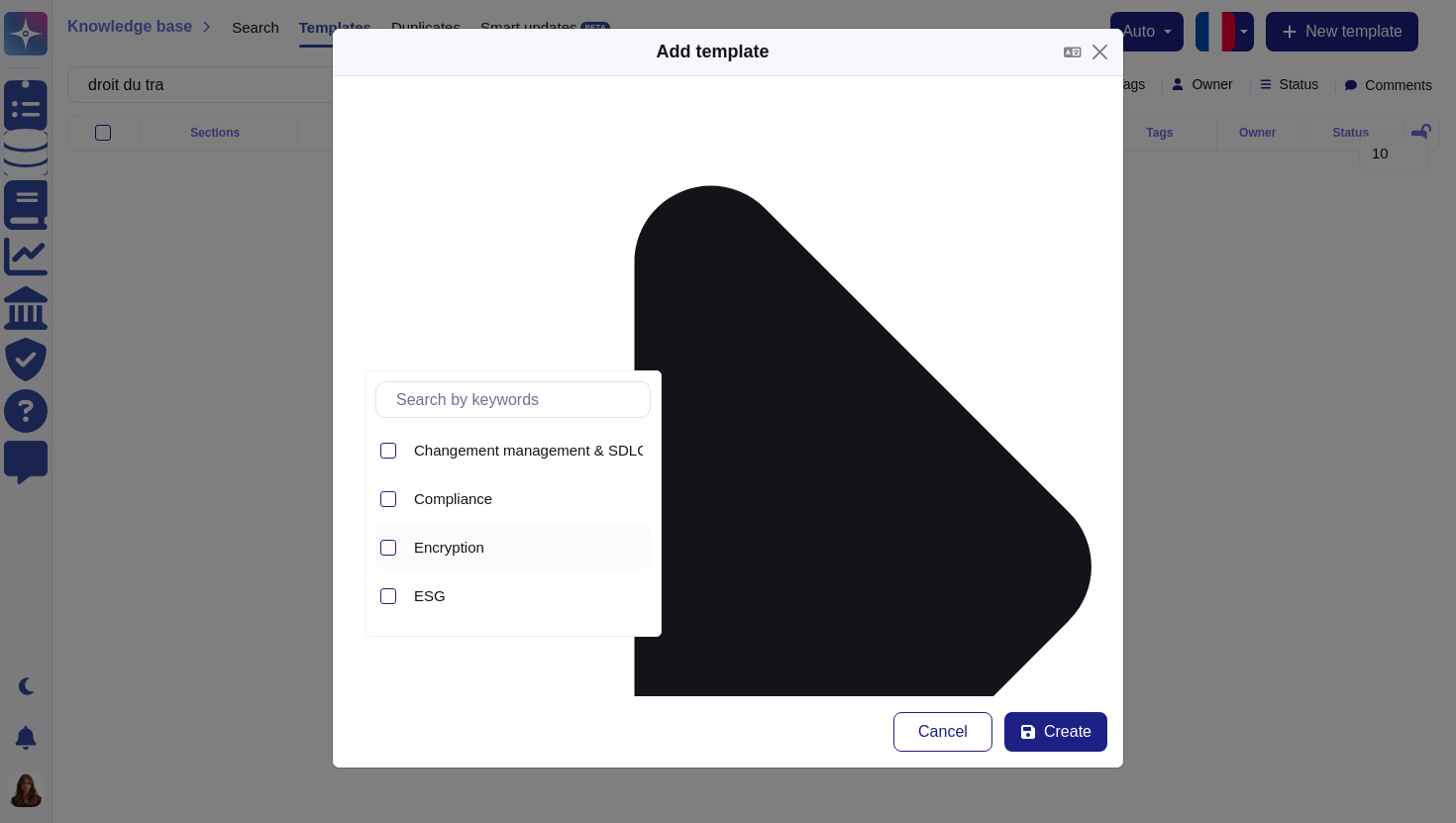 scroll, scrollTop: 245, scrollLeft: 0, axis: vertical 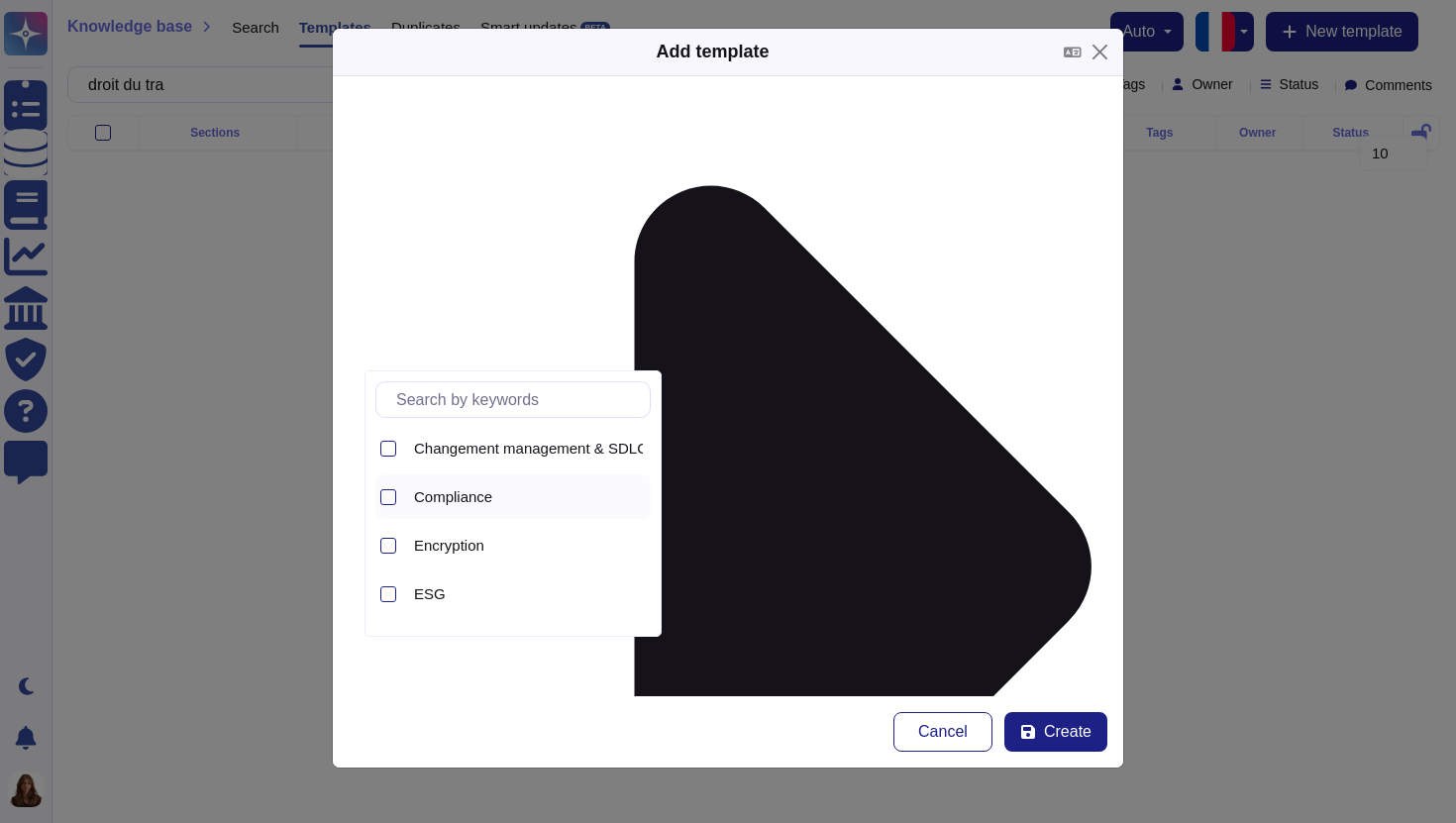 click on "Compliance" at bounding box center [528, 497] 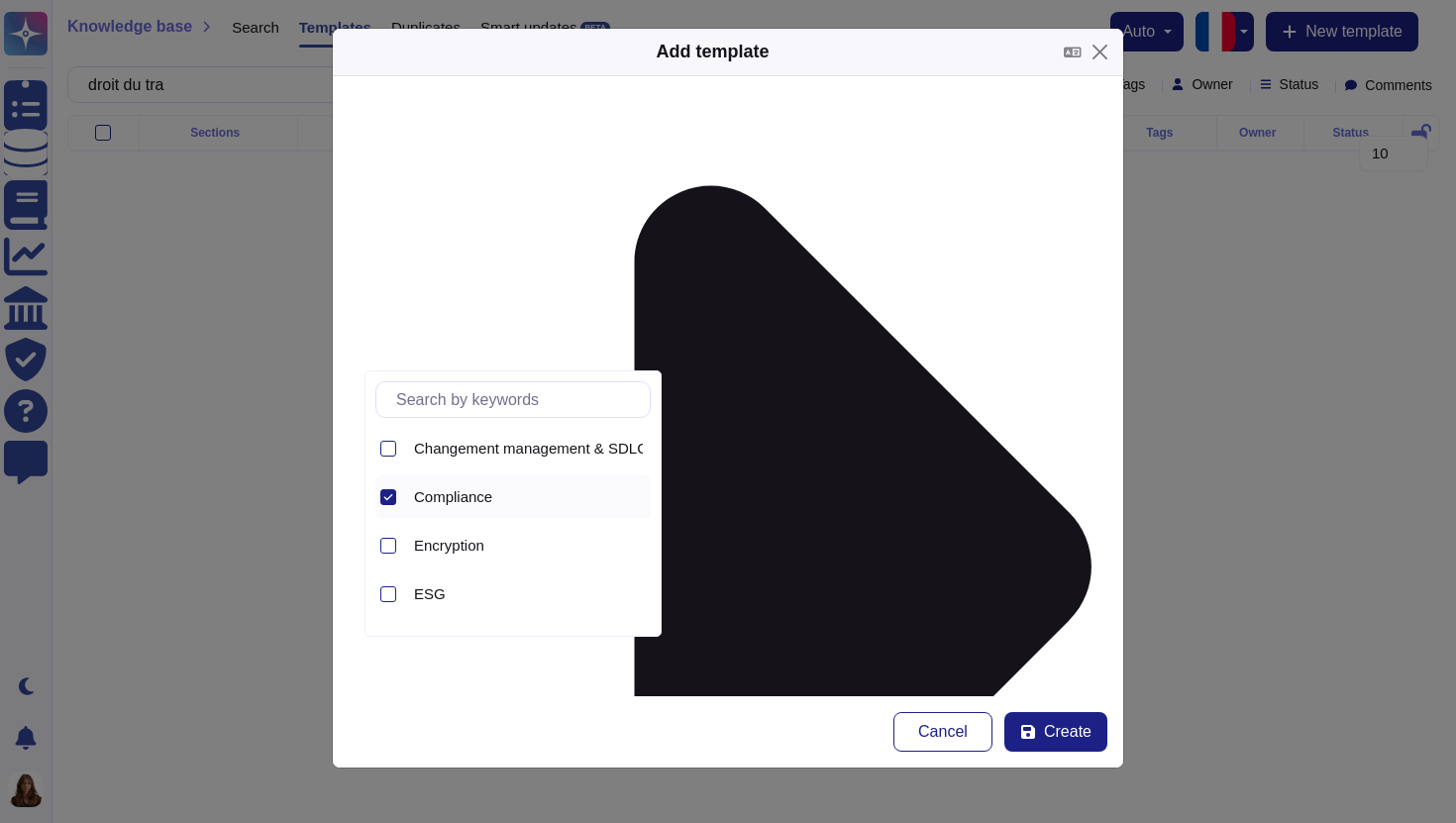 click on "Sub-sections" at bounding box center [708, 2758] 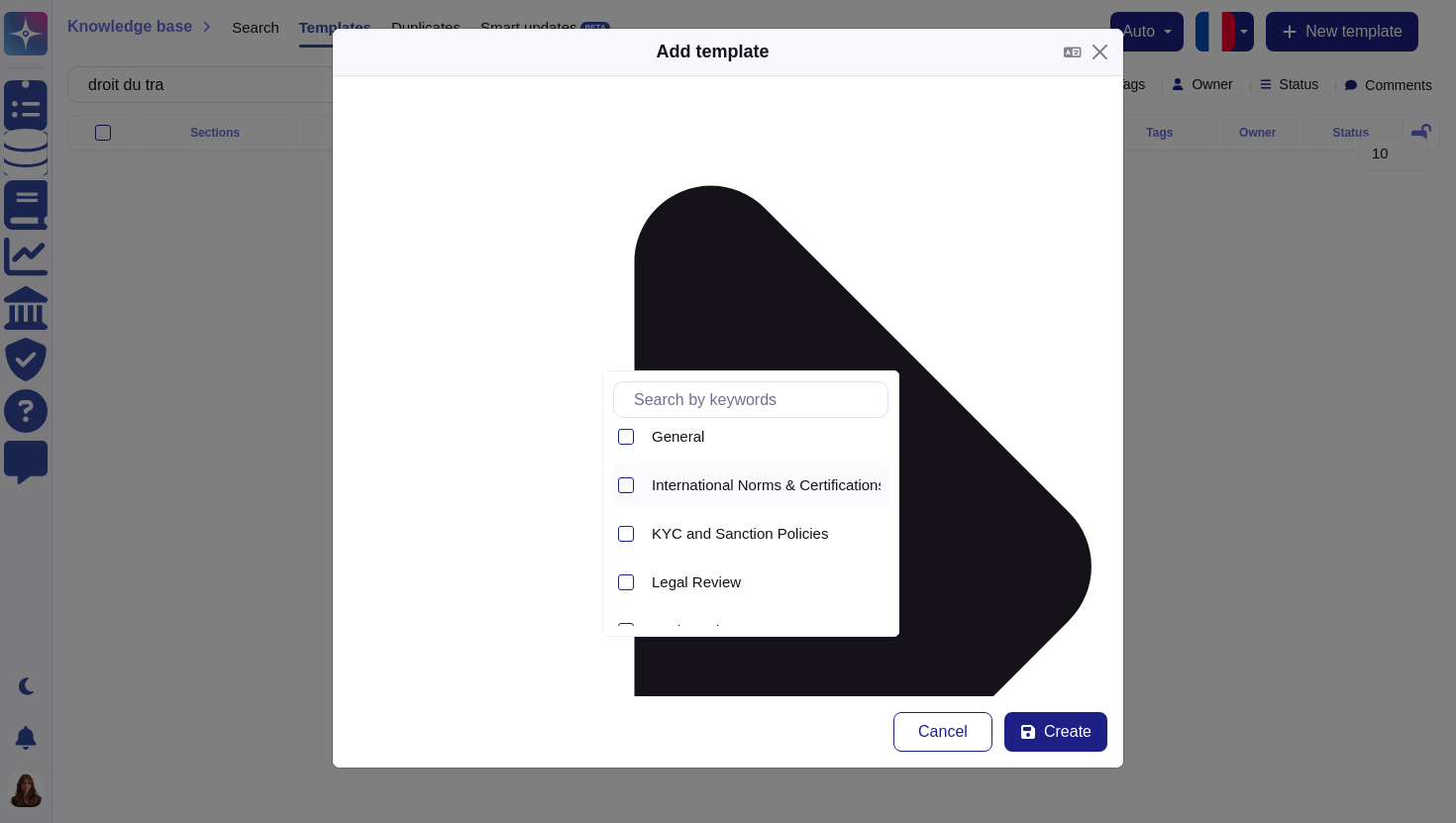 scroll, scrollTop: 209, scrollLeft: 0, axis: vertical 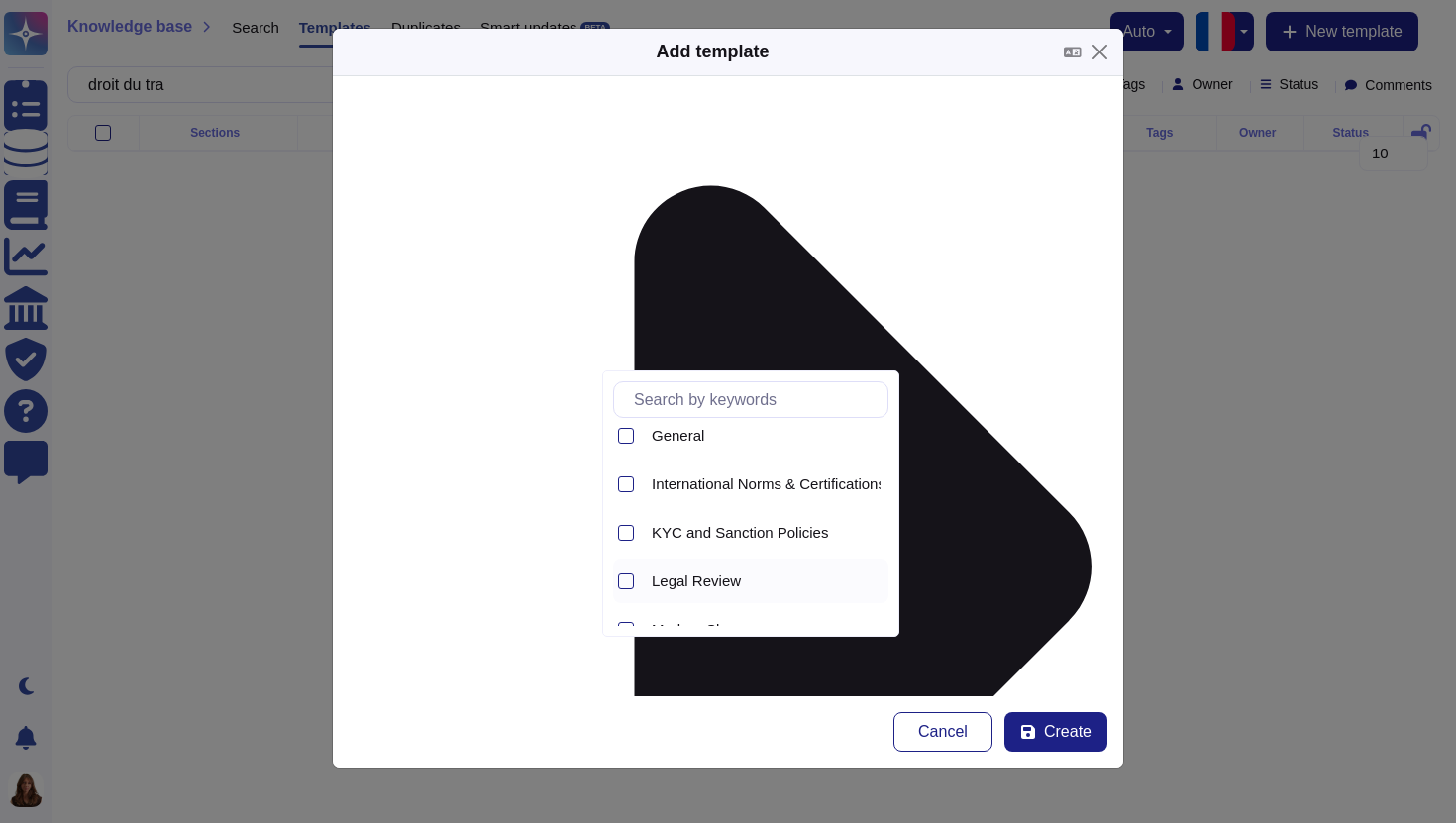click on "Legal Review" at bounding box center (696, 581) 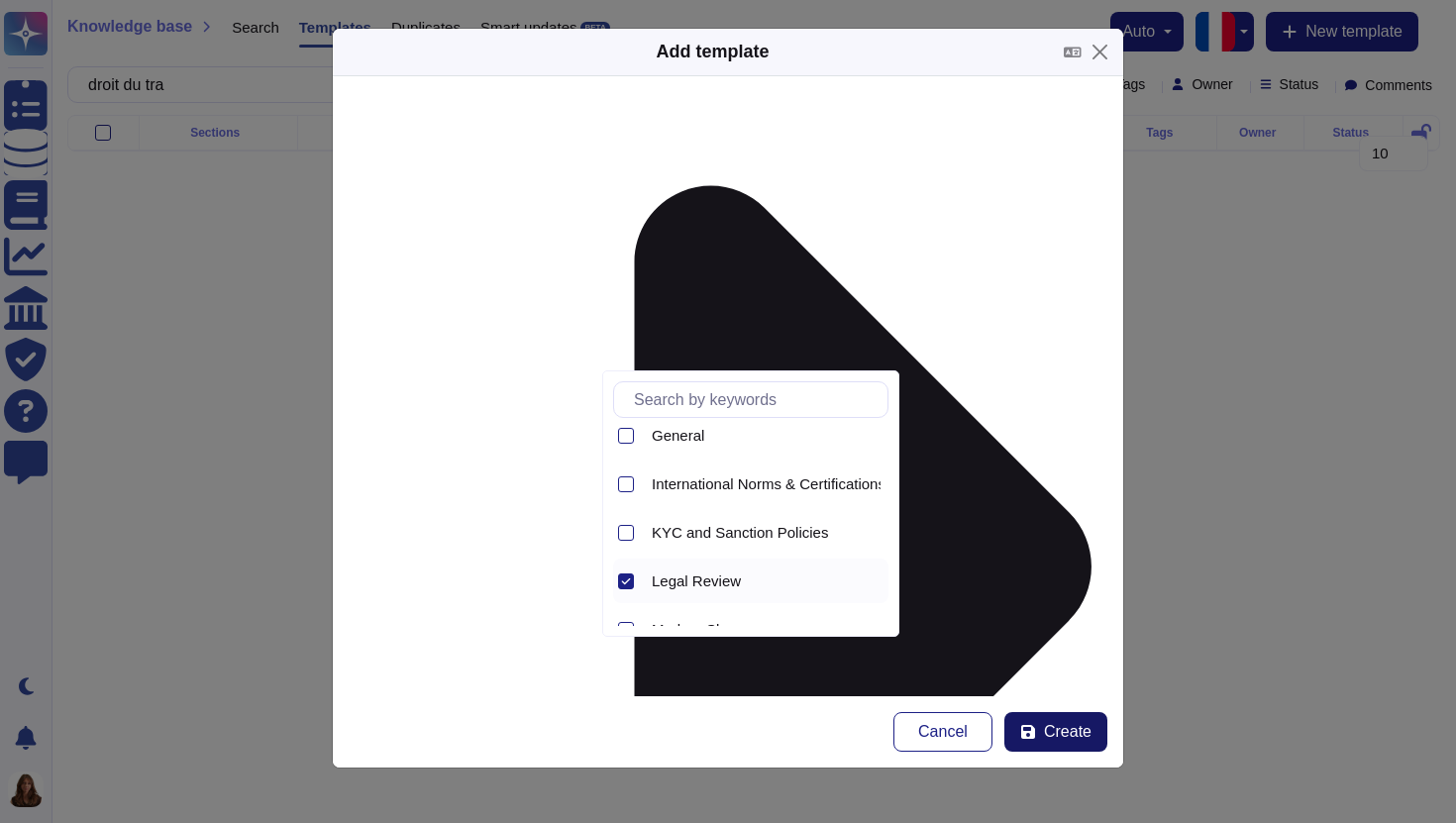 click on "Create" at bounding box center [1068, 732] 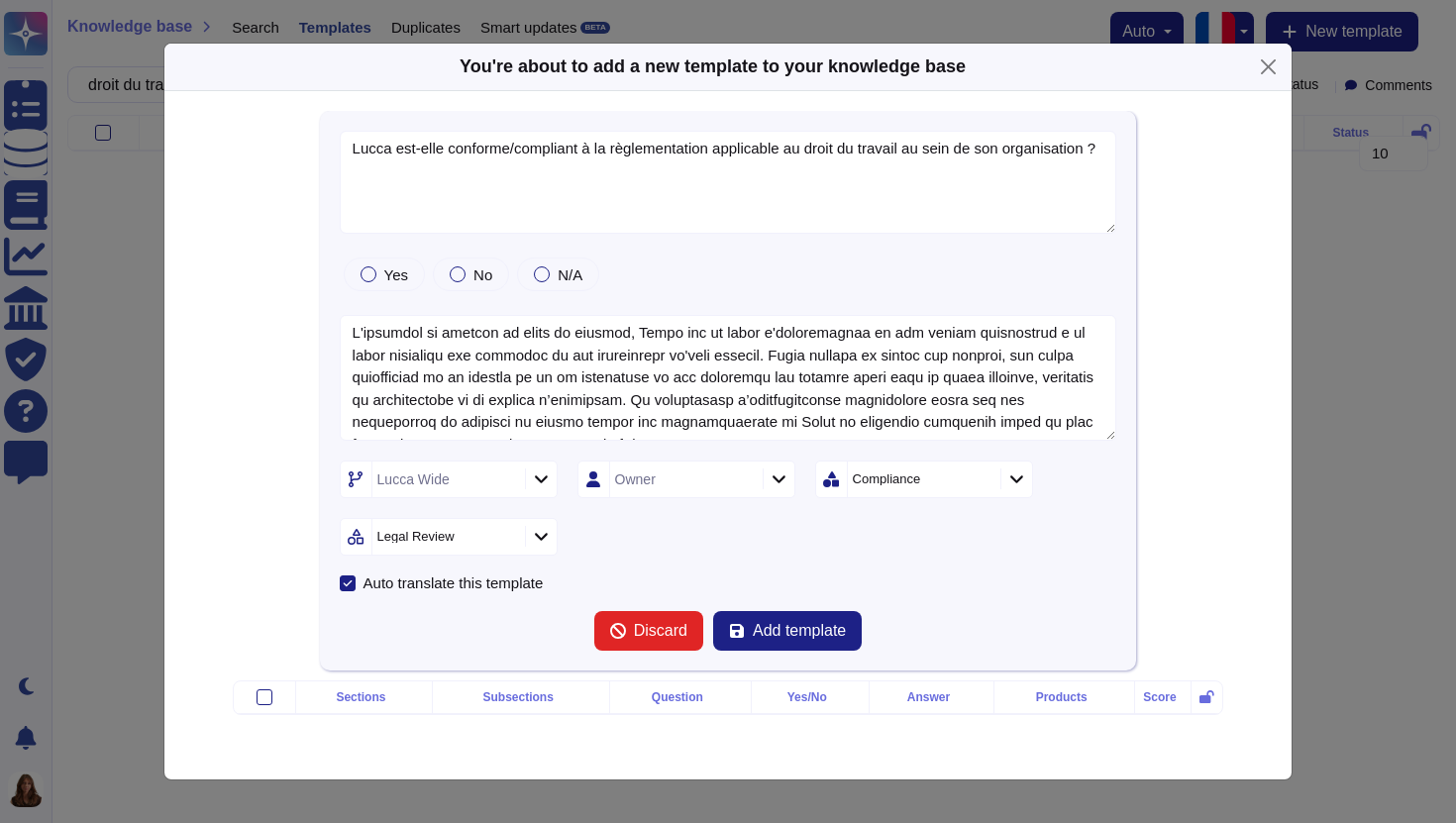 type on "Lucca est-elle conforme/compliant à la règlementation applicable au droit du travail au sein de son organisation ?" 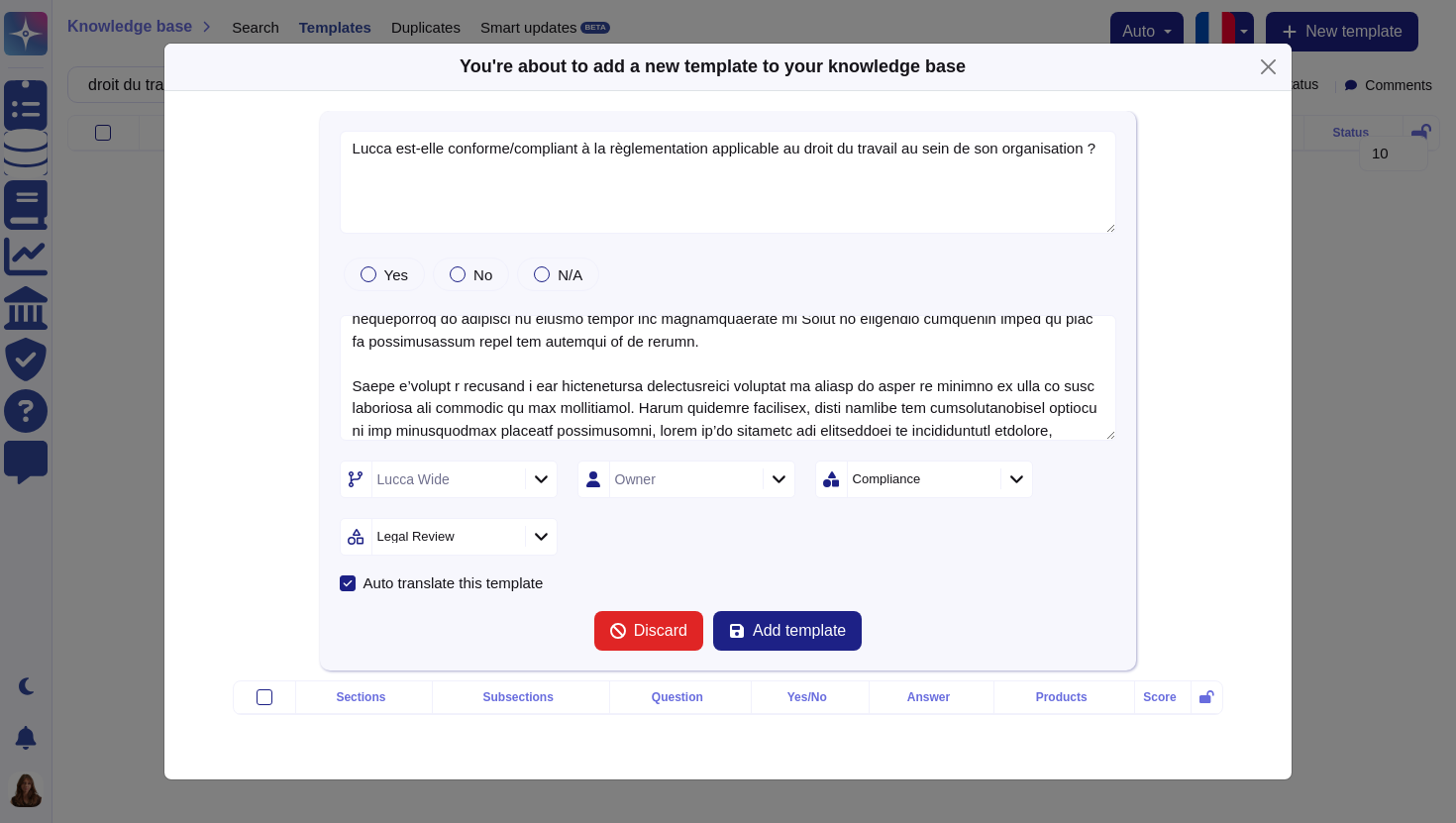 scroll, scrollTop: 0, scrollLeft: 0, axis: both 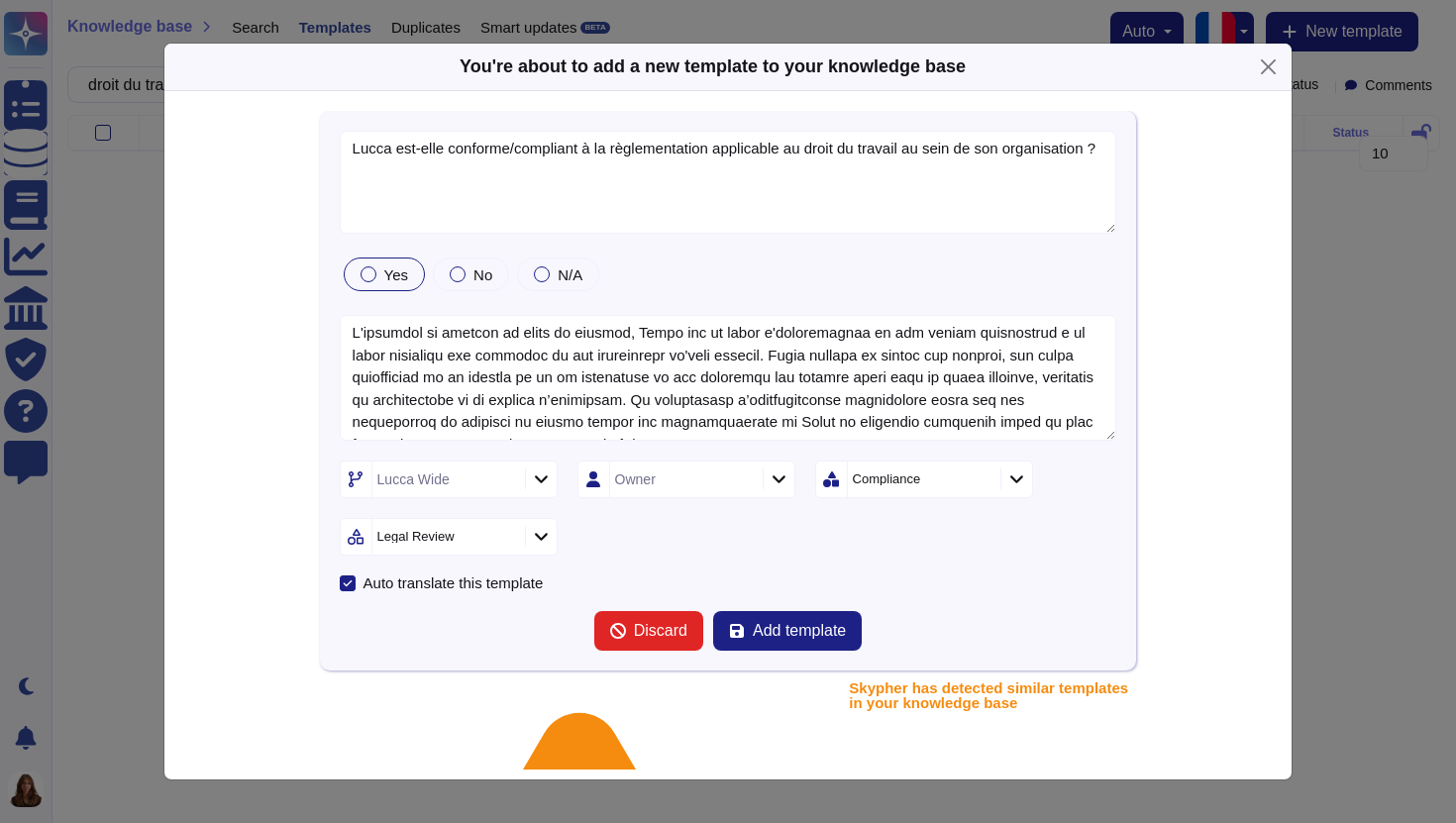 click at bounding box center [368, 274] 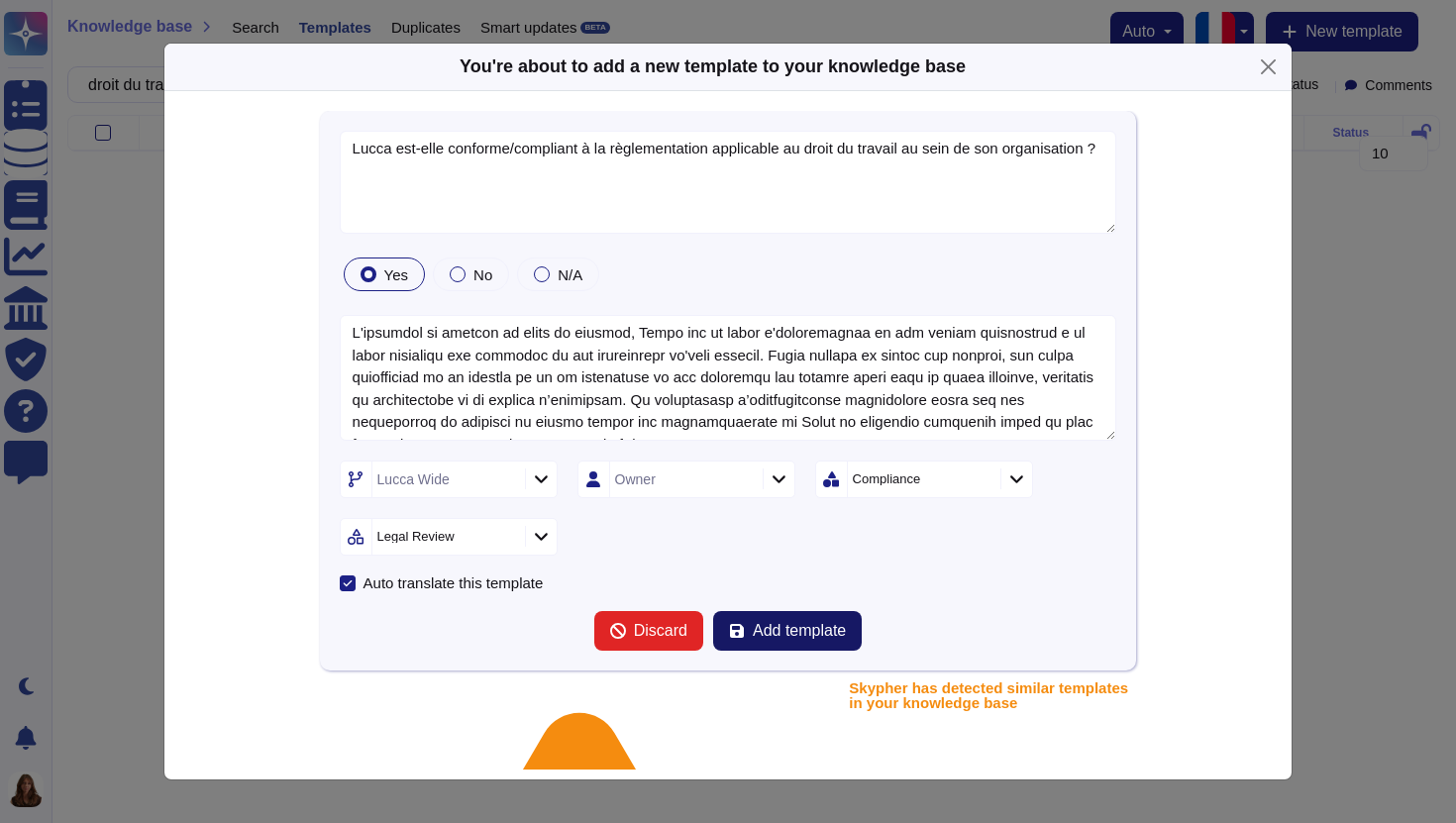 click on "Add template" at bounding box center [787, 631] 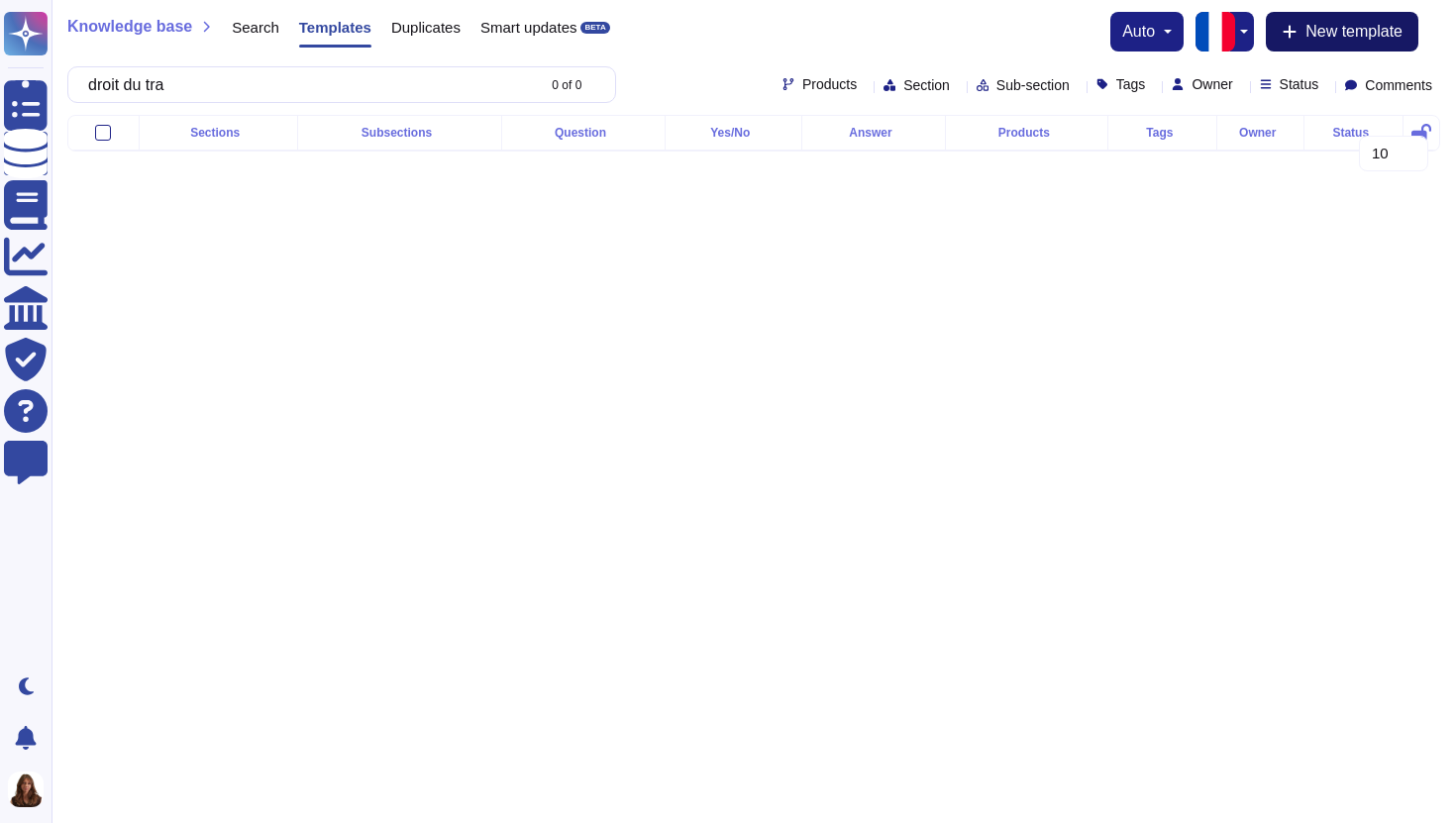 click on "New template" at bounding box center [1342, 32] 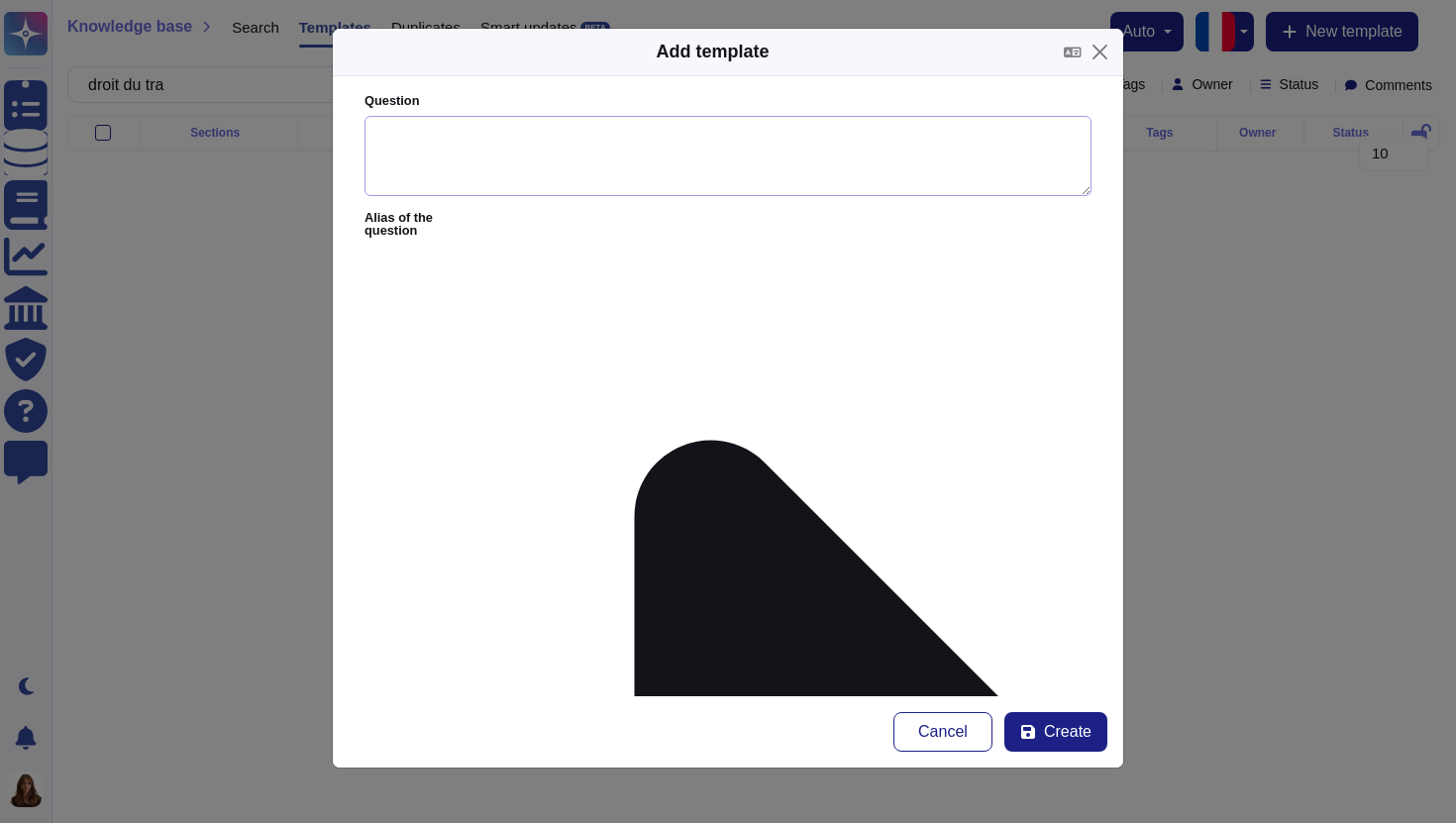 click on "Question" at bounding box center [728, 156] 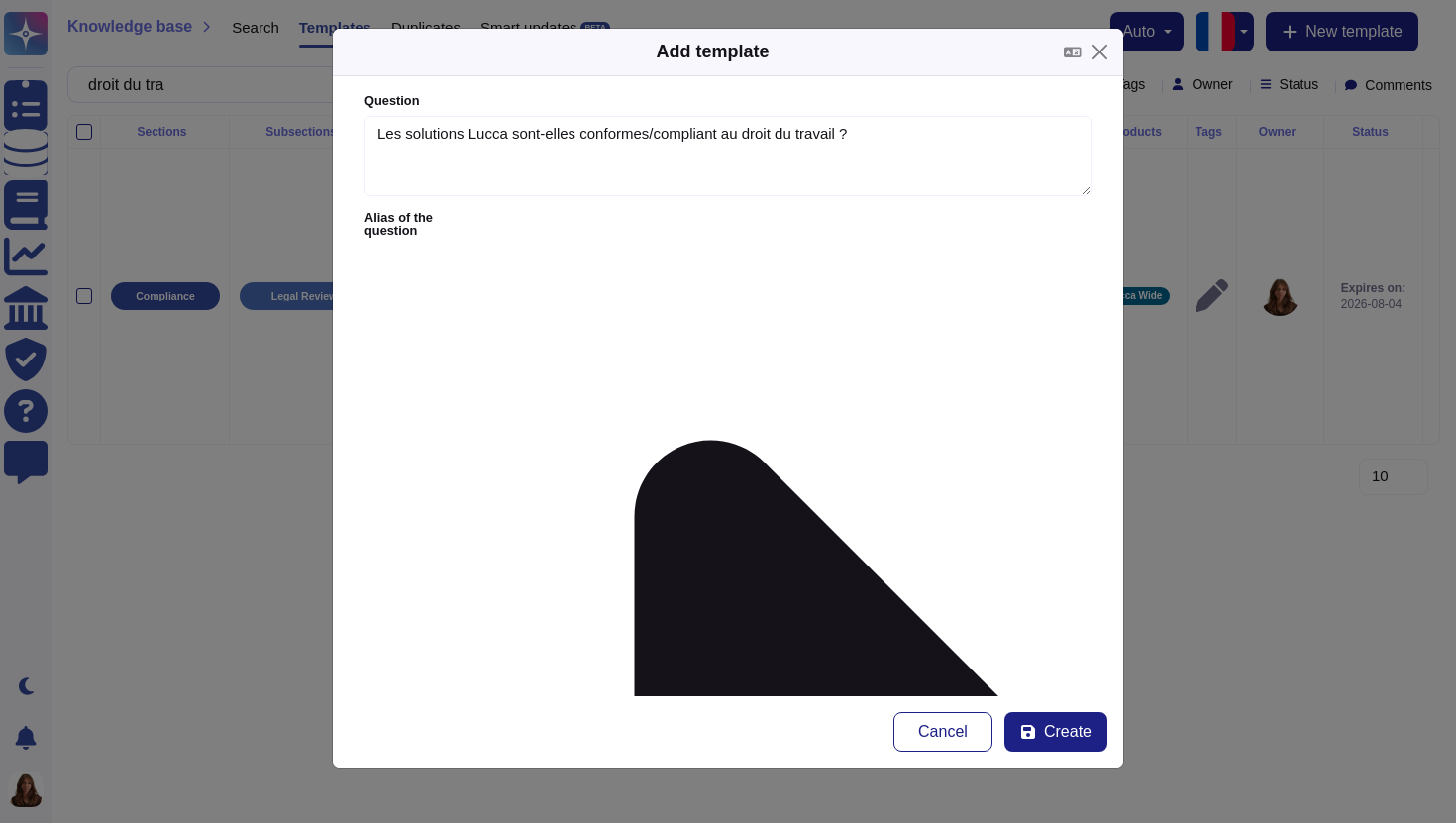 type on "Les solutions Lucca sont-elles conformes/compliant au droit du travail ?" 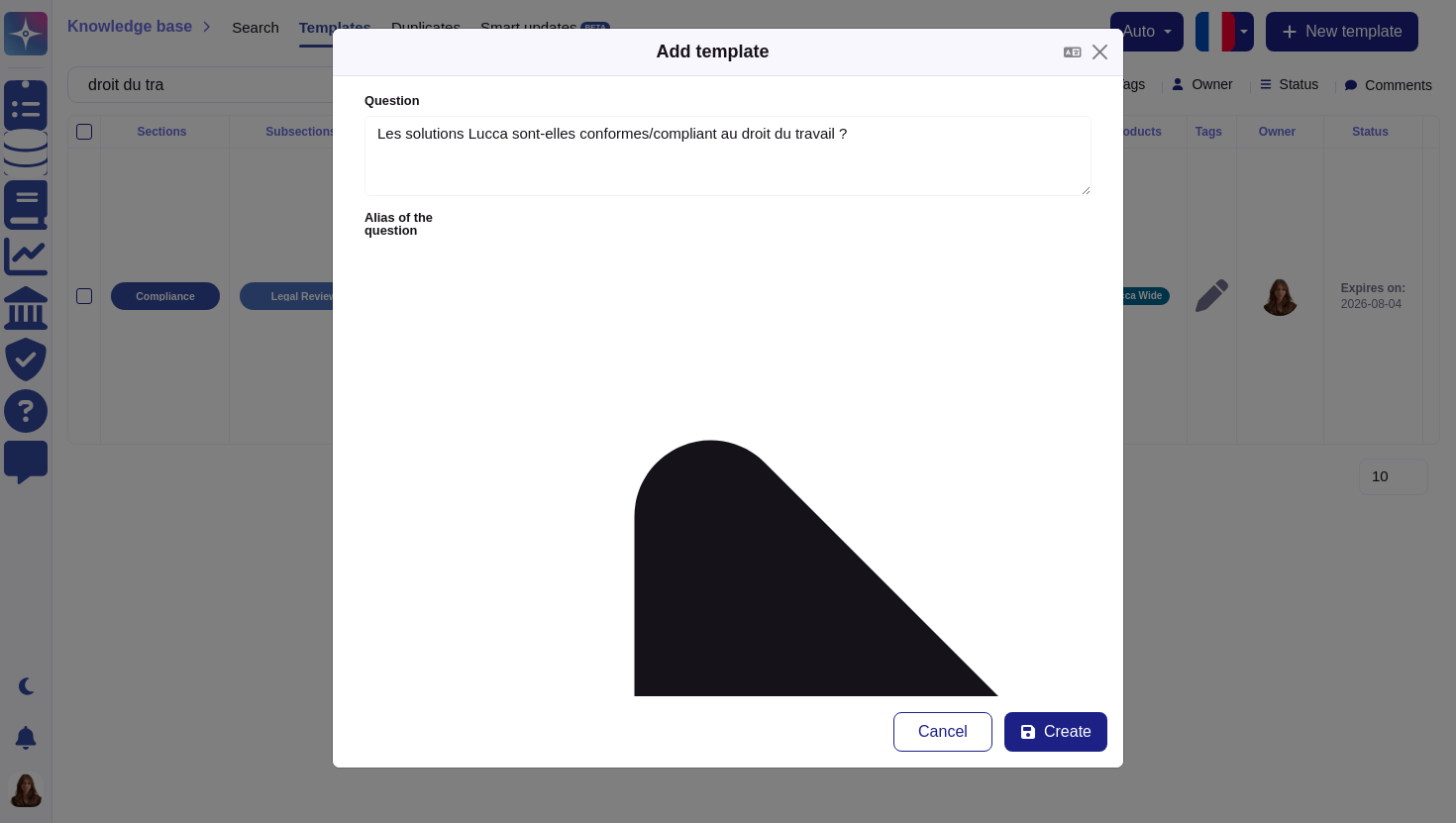 click on "Answer" at bounding box center (728, 1522) 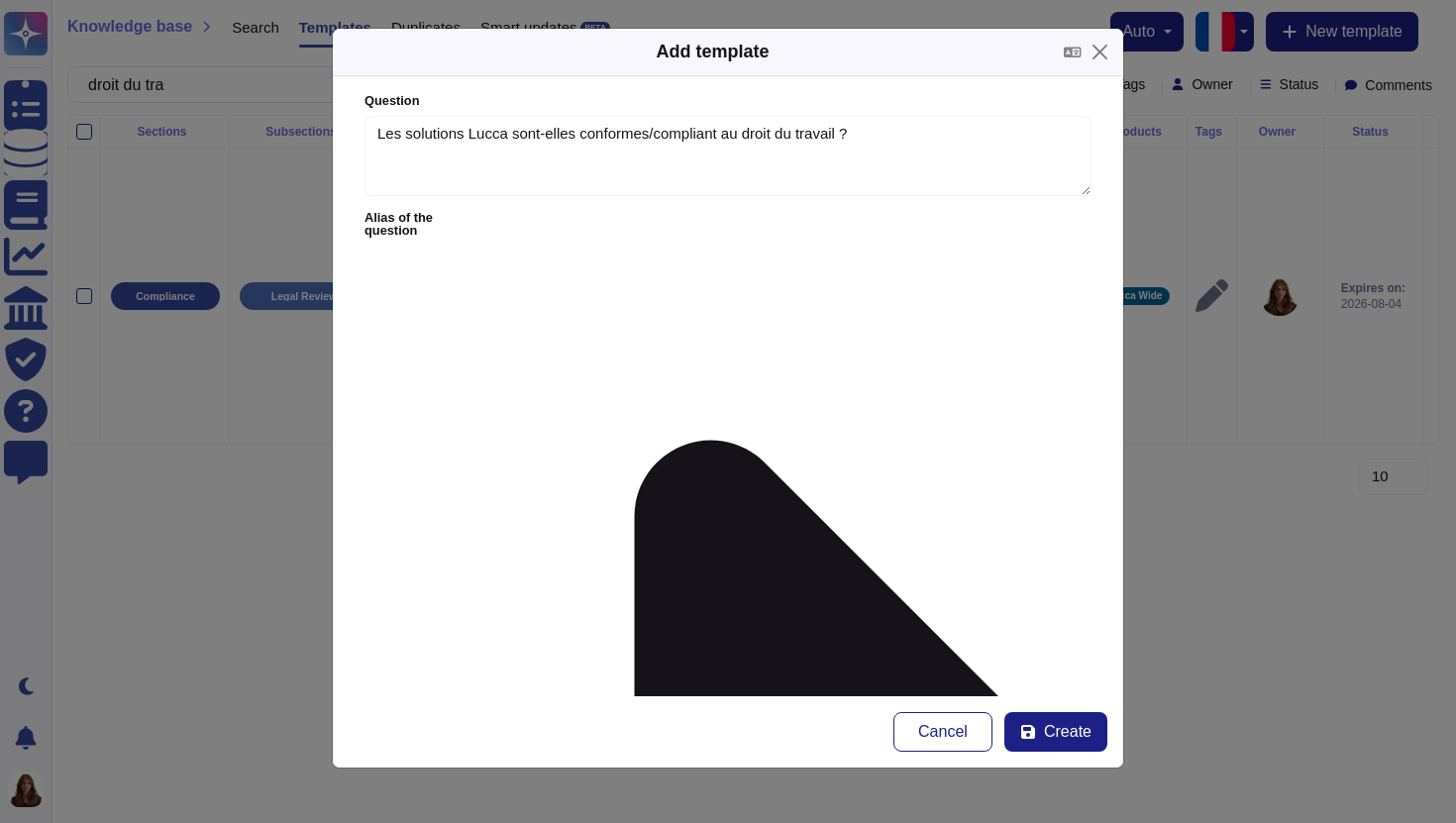 type on "S'agissant des solutions fournis par Lucca et du respect du droit du travail, Lucca rappelle qu'il fournit au client des solutions qui lui appartient ensuite de paramétrer. Par conséquent, le client reste seul responsable de l’adéquation de ces critères de paramétrages avec ses besoins et la réglementation applicable, et particulièrement, avec le droit du travail." 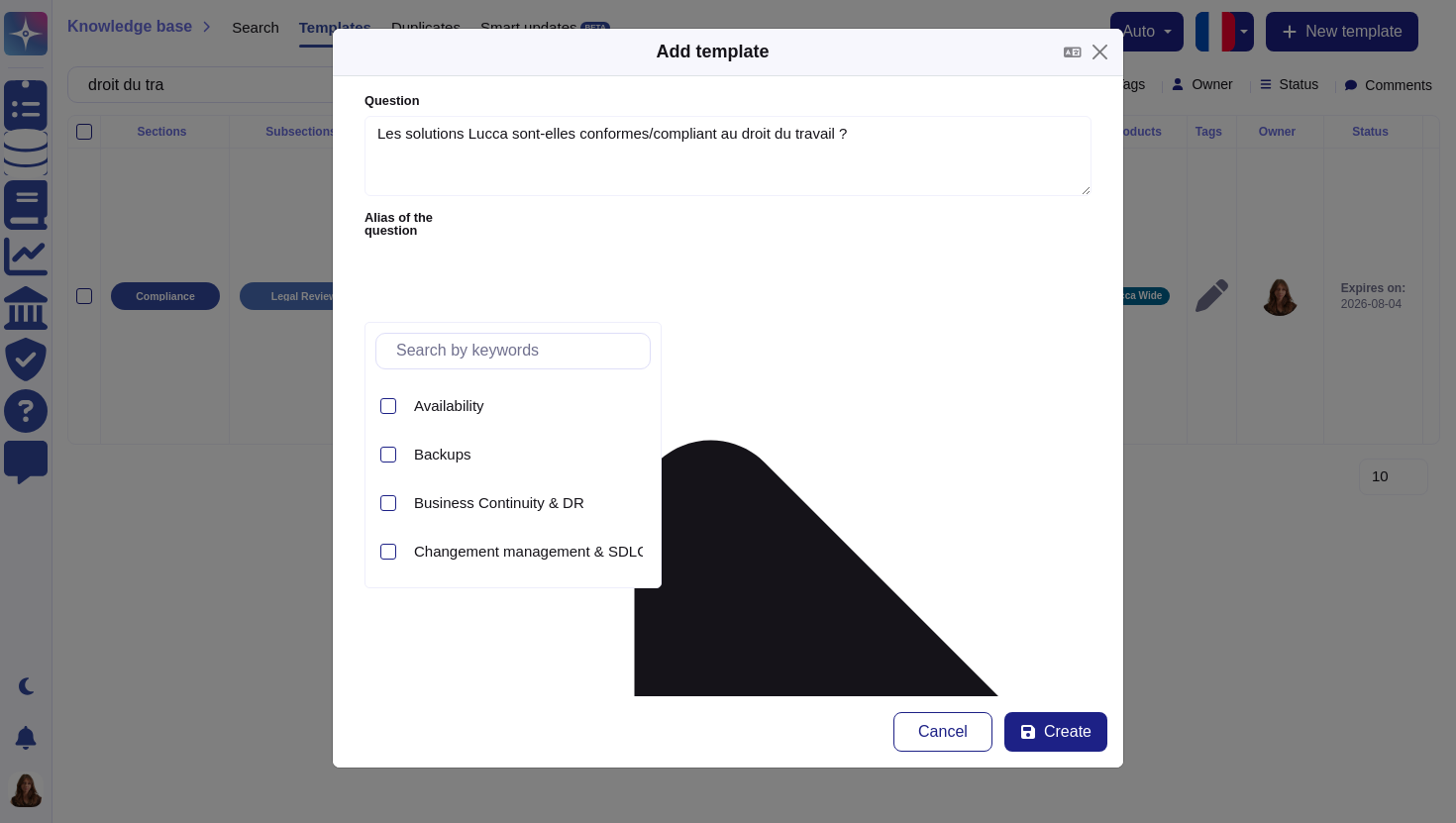 scroll, scrollTop: 160, scrollLeft: 0, axis: vertical 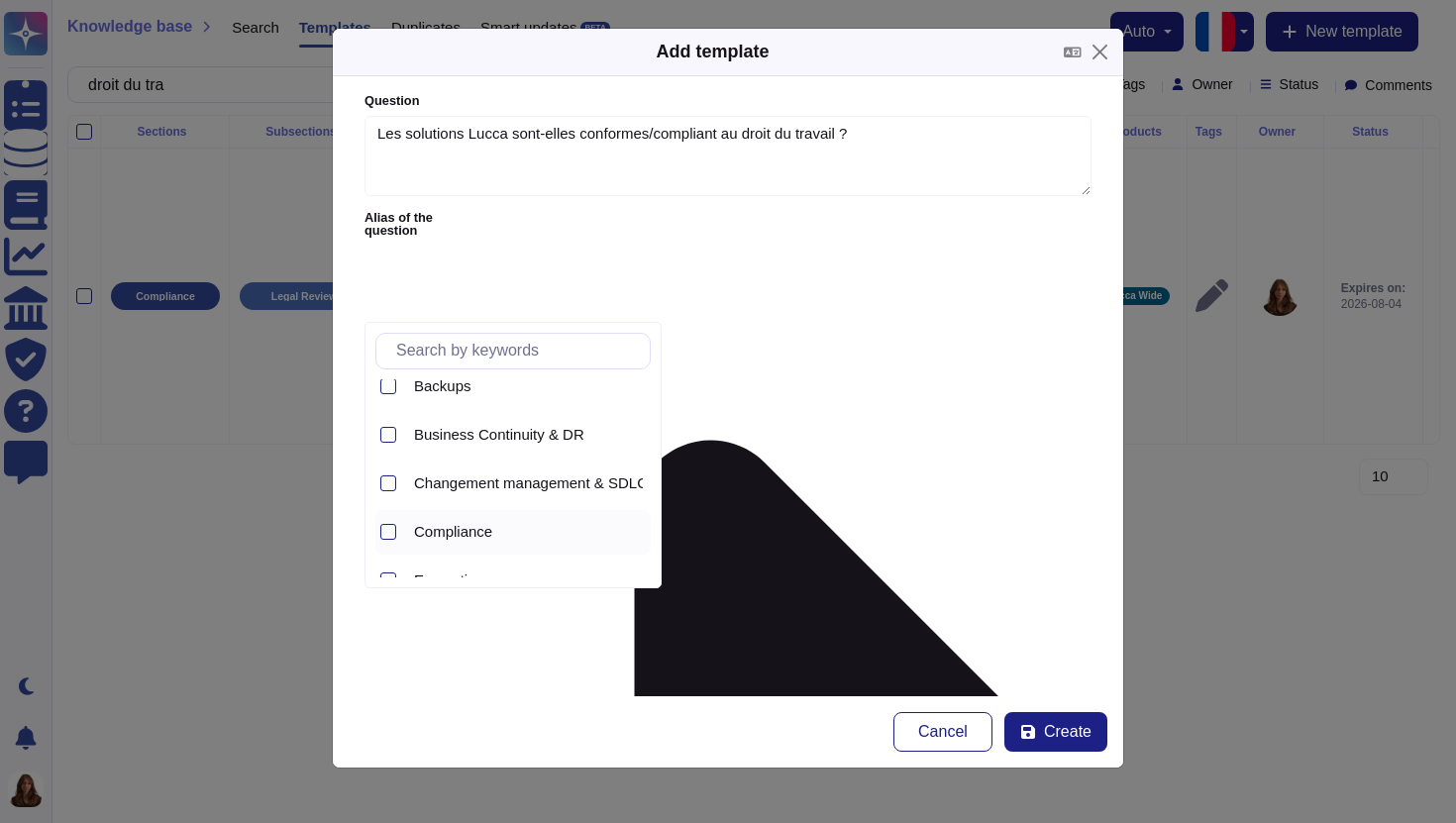 click on "Compliance" at bounding box center [528, 532] 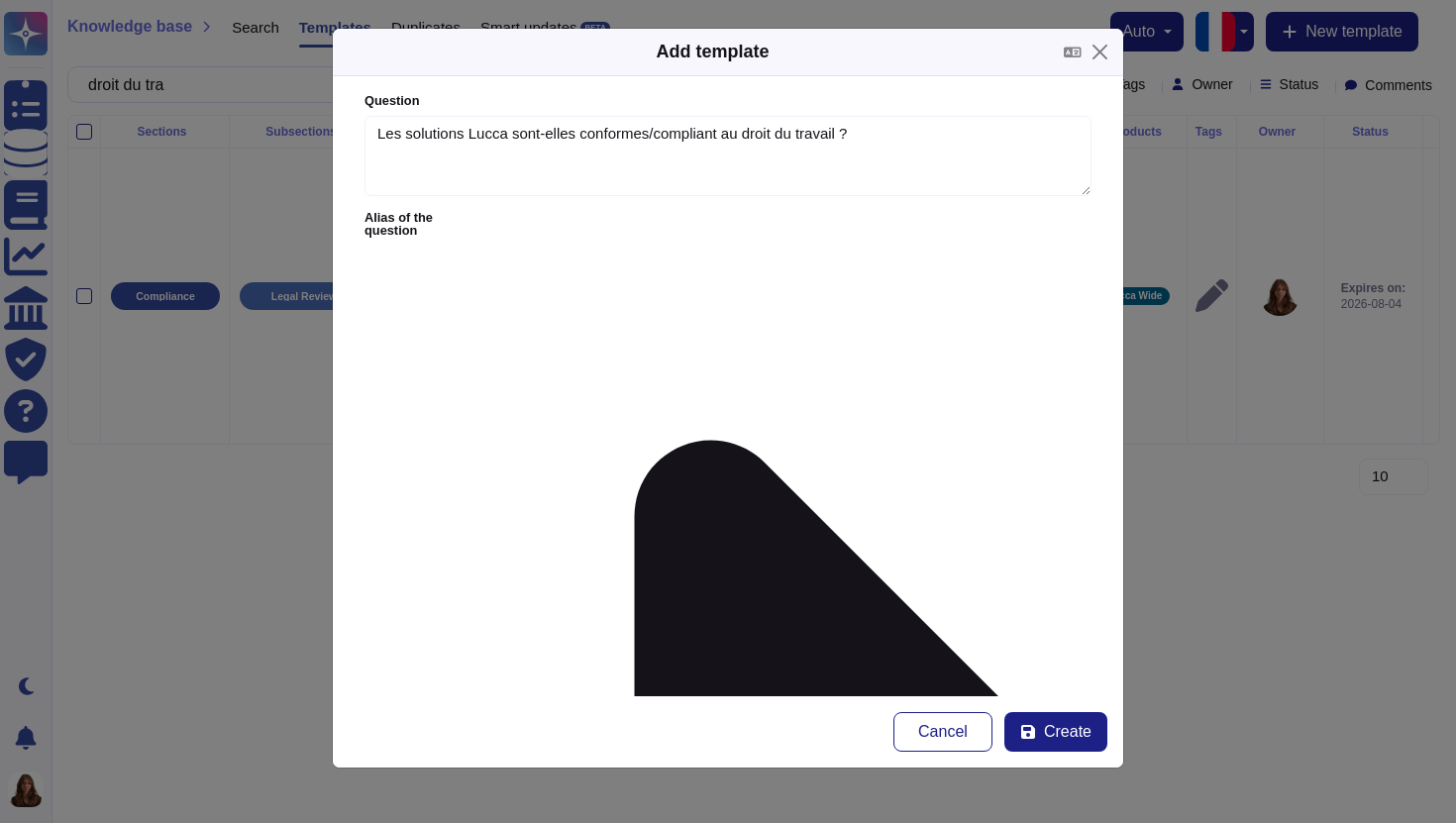 click on "Sub-sections" at bounding box center [708, 3013] 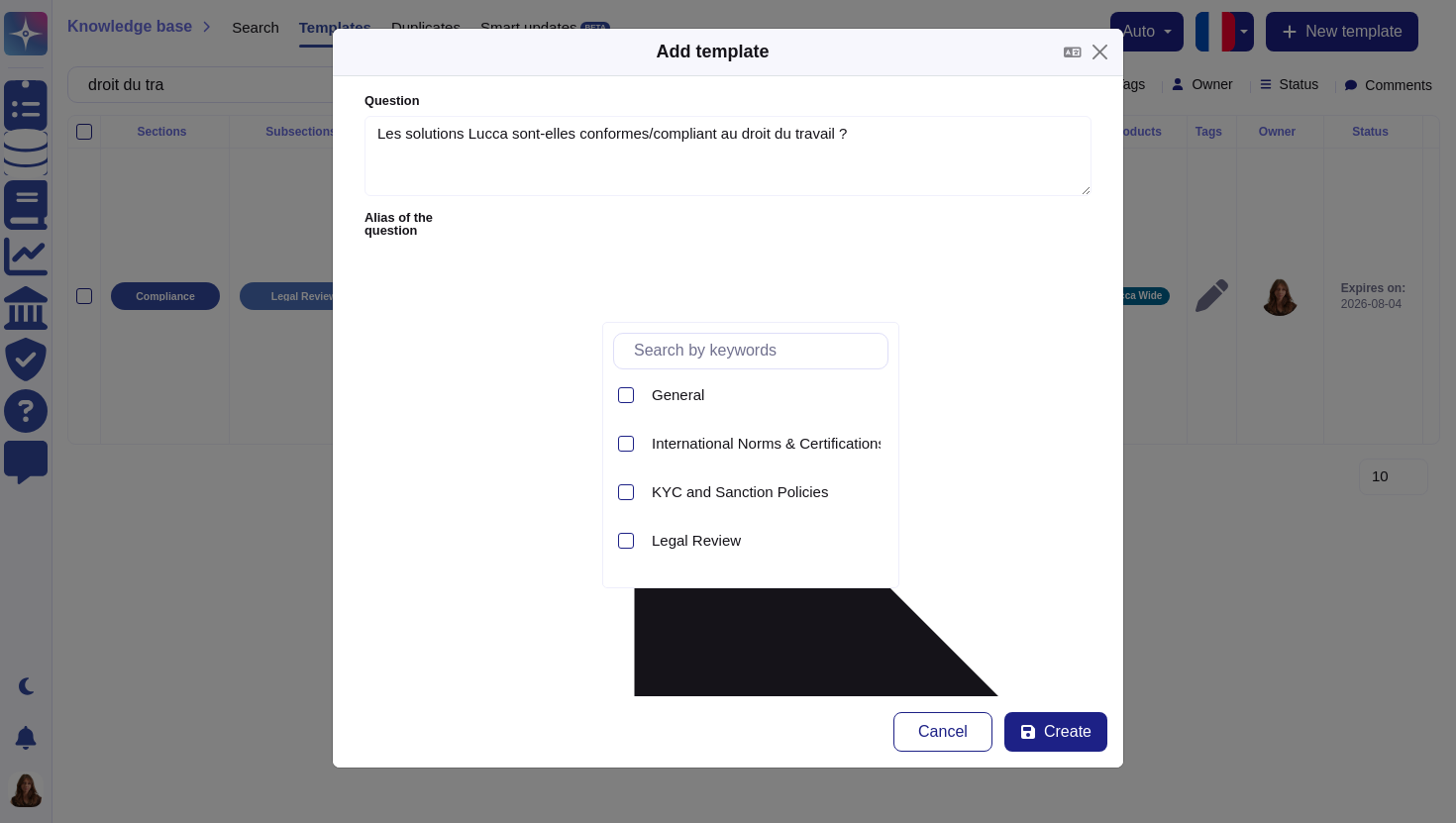 scroll, scrollTop: 283, scrollLeft: 0, axis: vertical 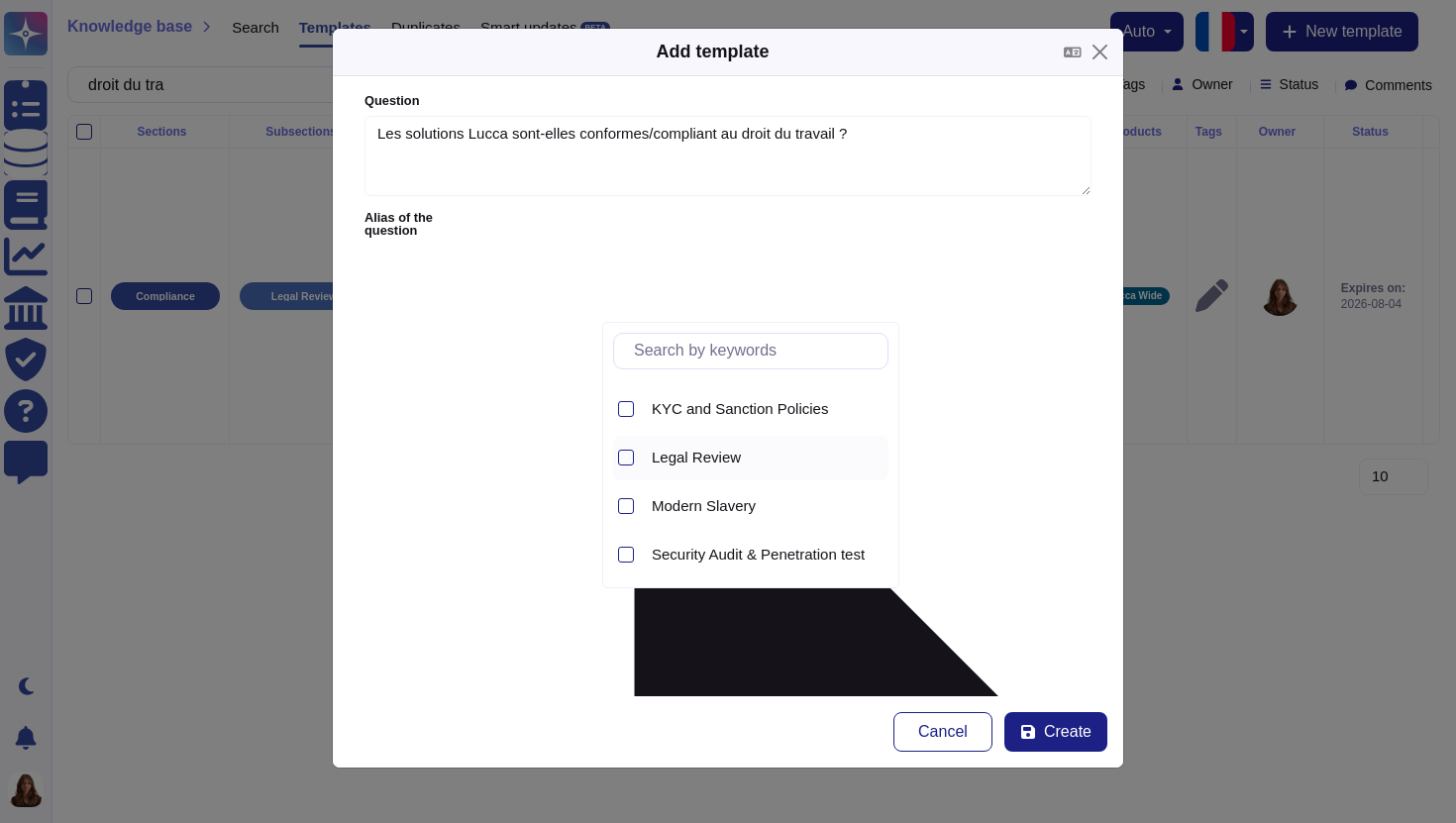 click on "Legal Review" at bounding box center (696, 458) 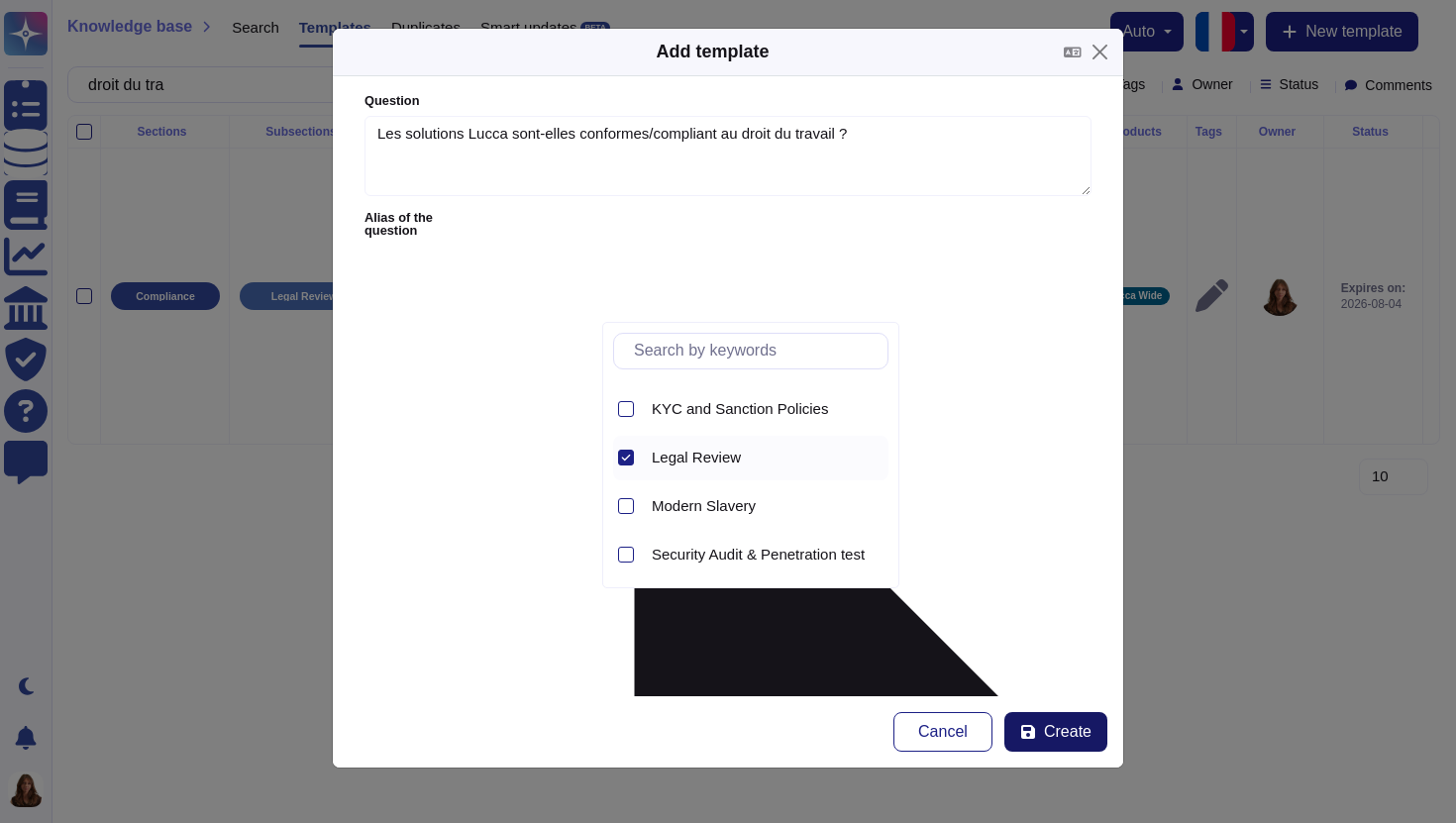 click on "Create" at bounding box center [1068, 732] 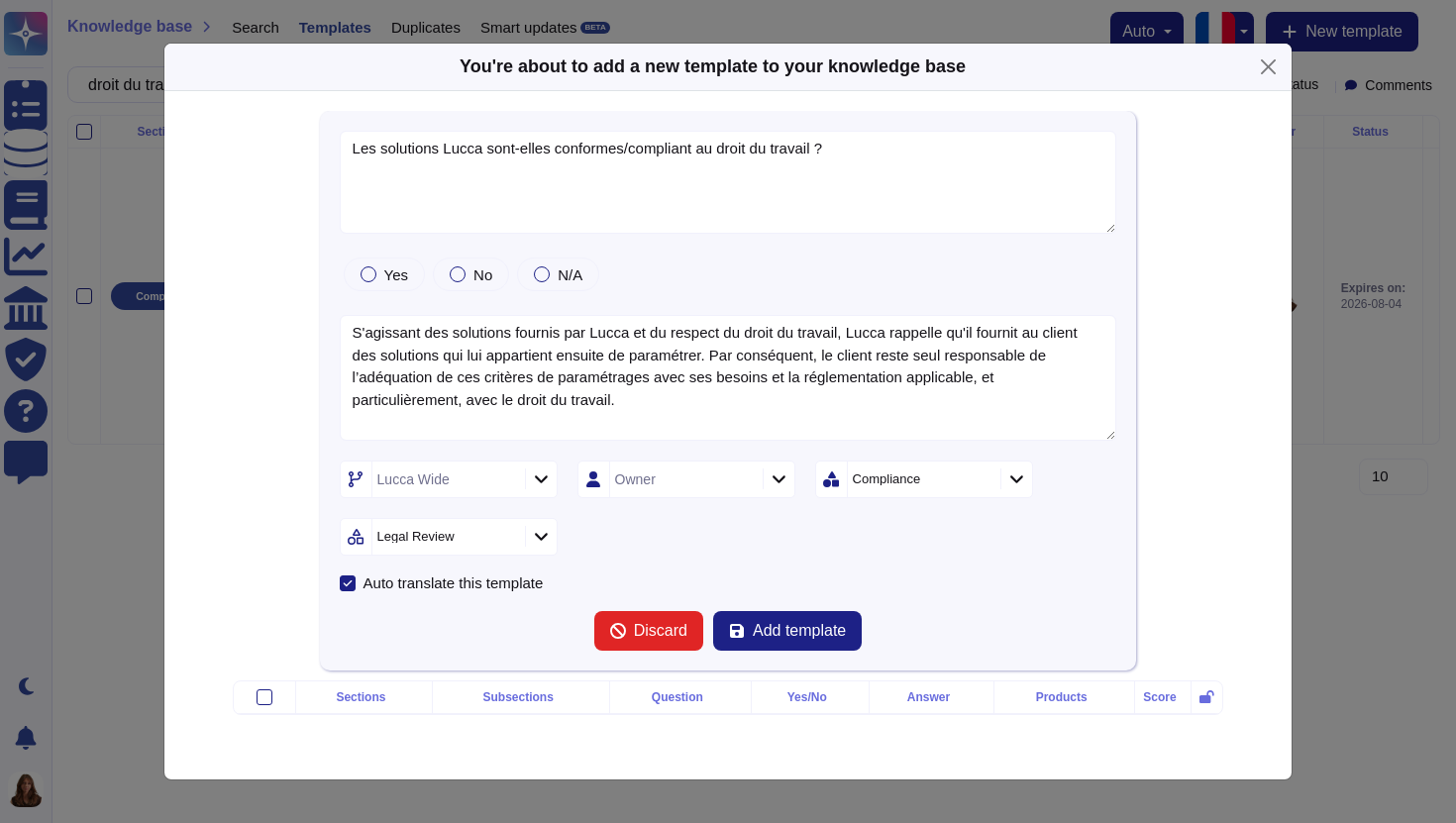 type on "Les solutions Lucca sont-elles conformes/compliant au droit du travail ?" 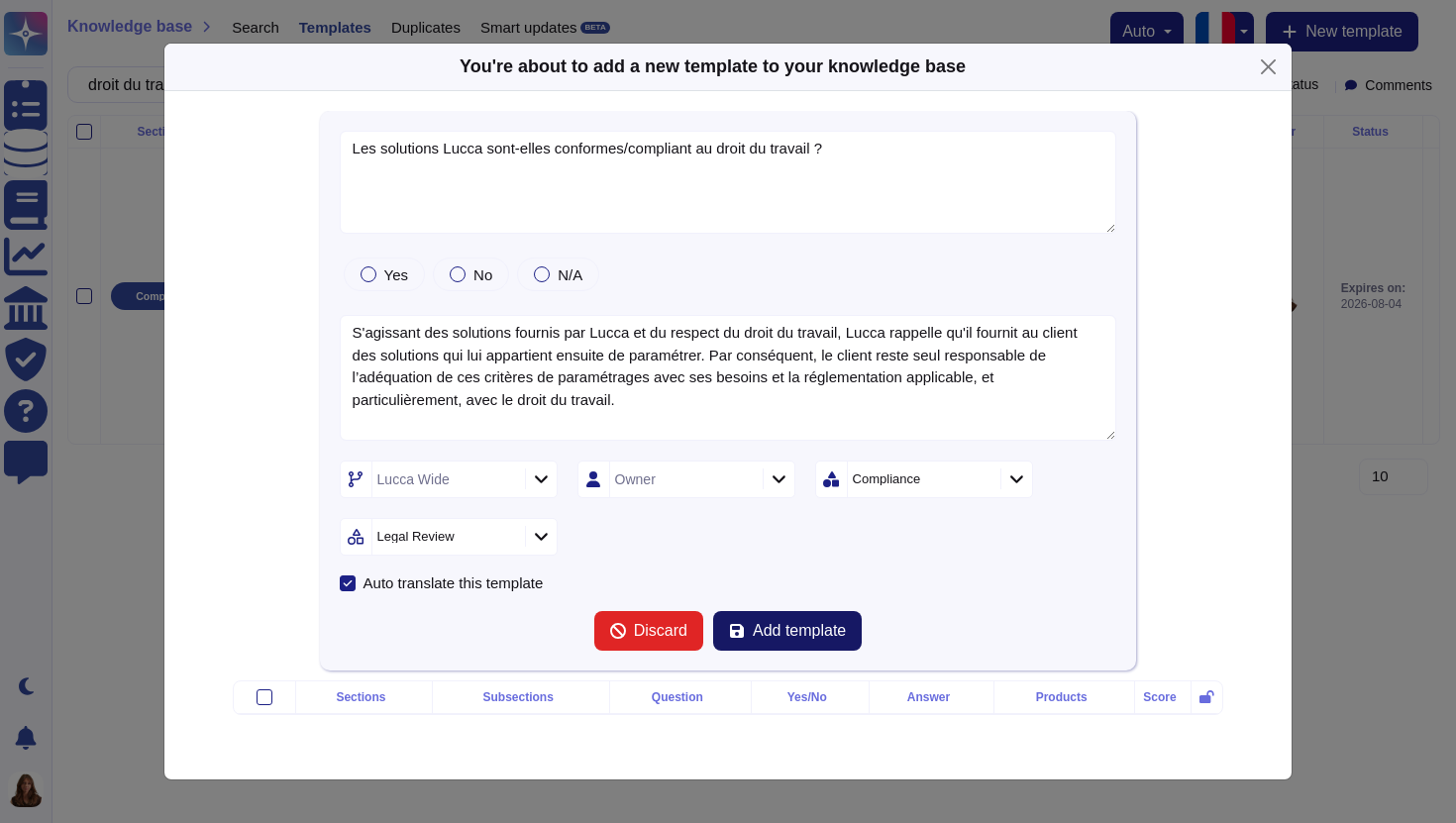 click on "Add template" at bounding box center [799, 631] 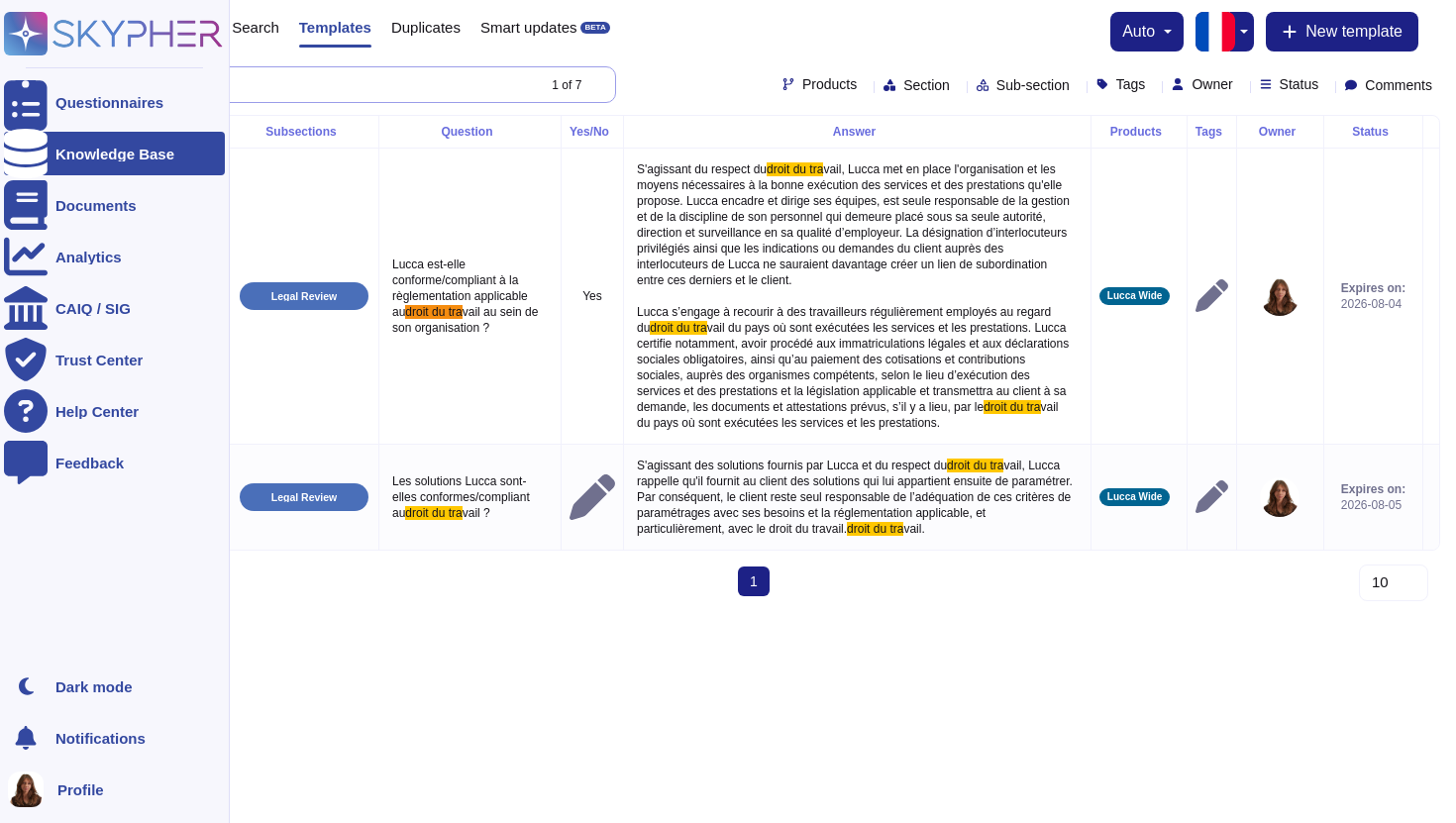 drag, startPoint x: 256, startPoint y: 87, endPoint x: 0, endPoint y: 57, distance: 257.75182 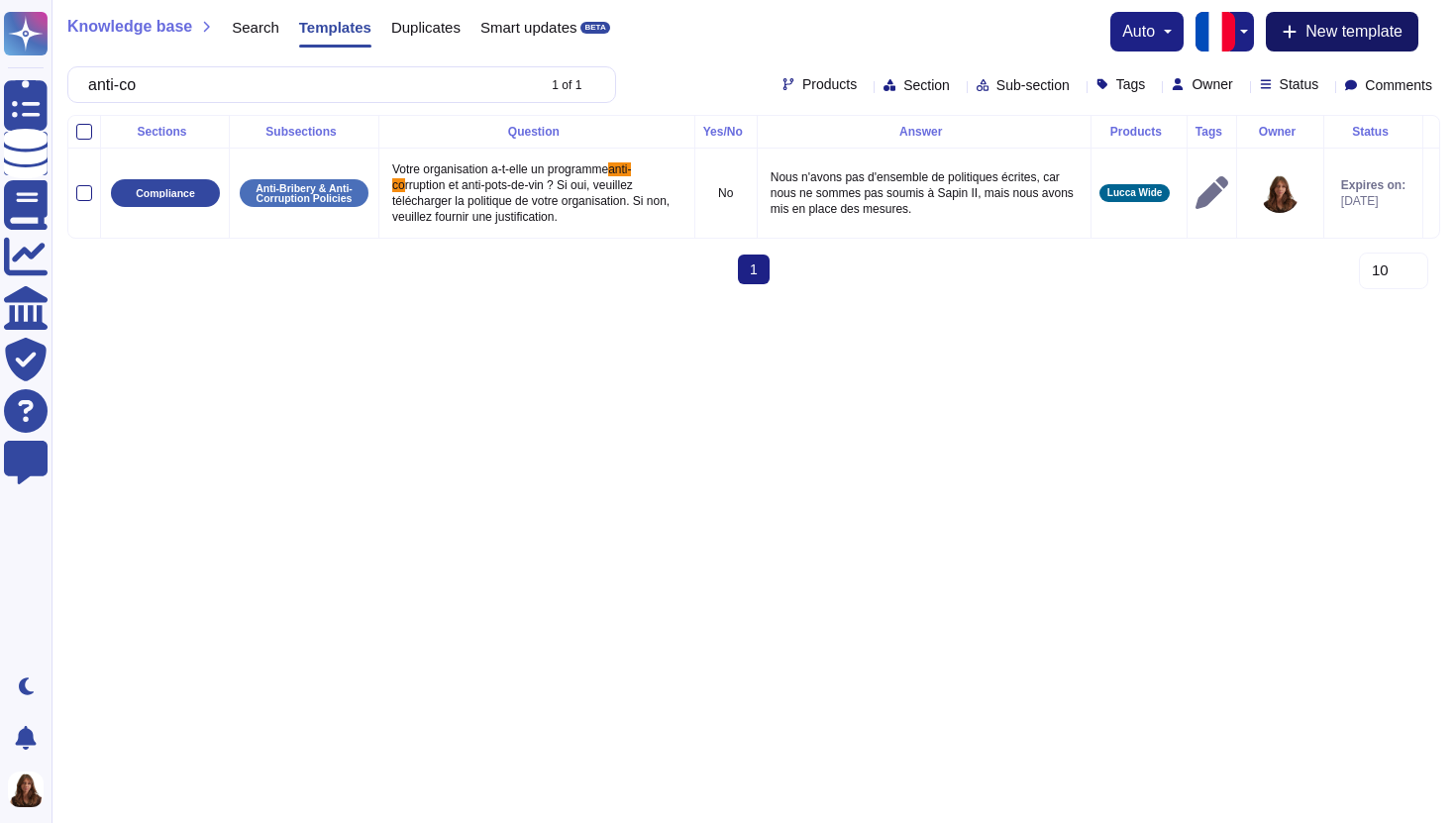 type on "anti-co" 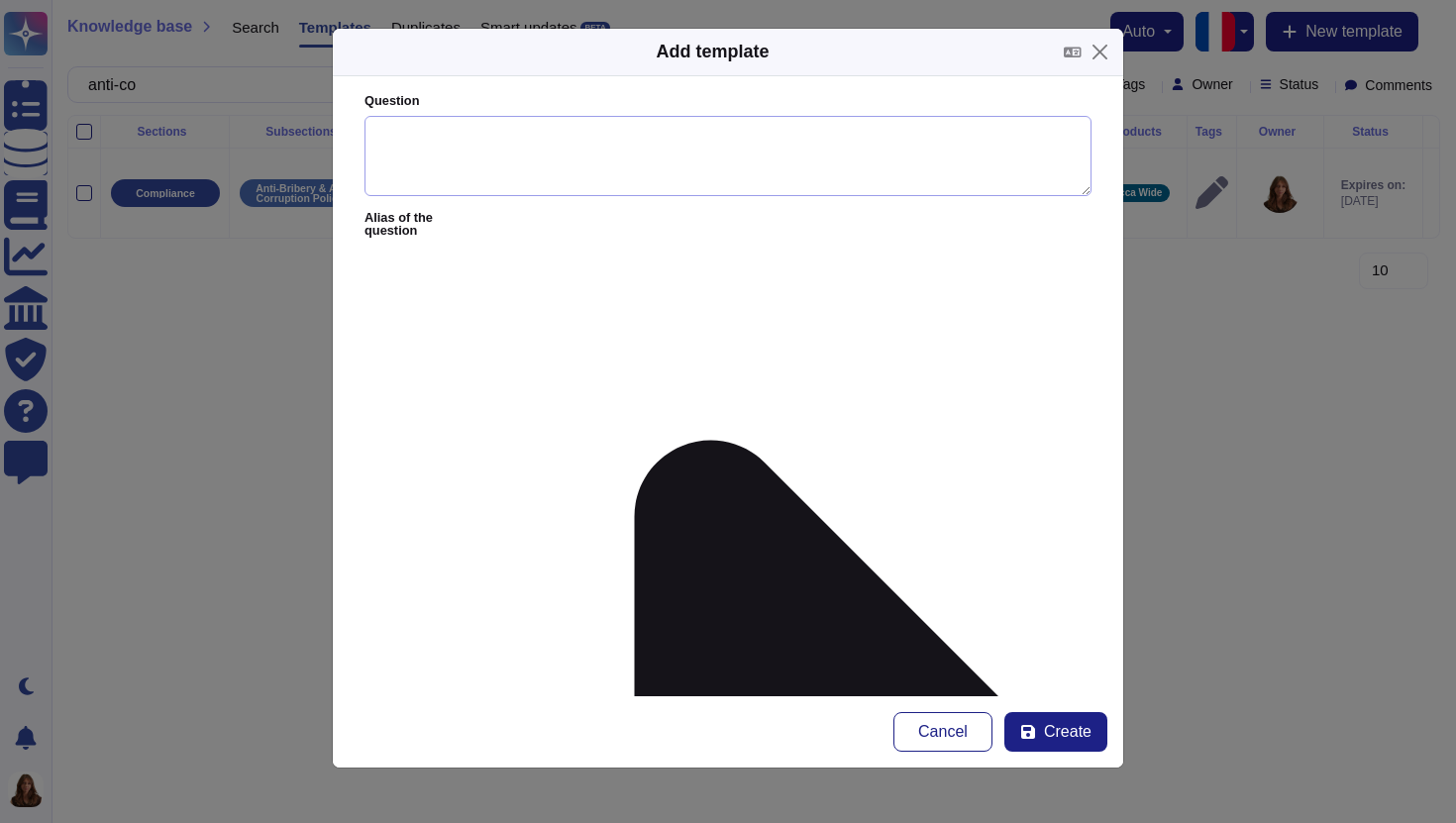 click on "Question" at bounding box center [728, 156] 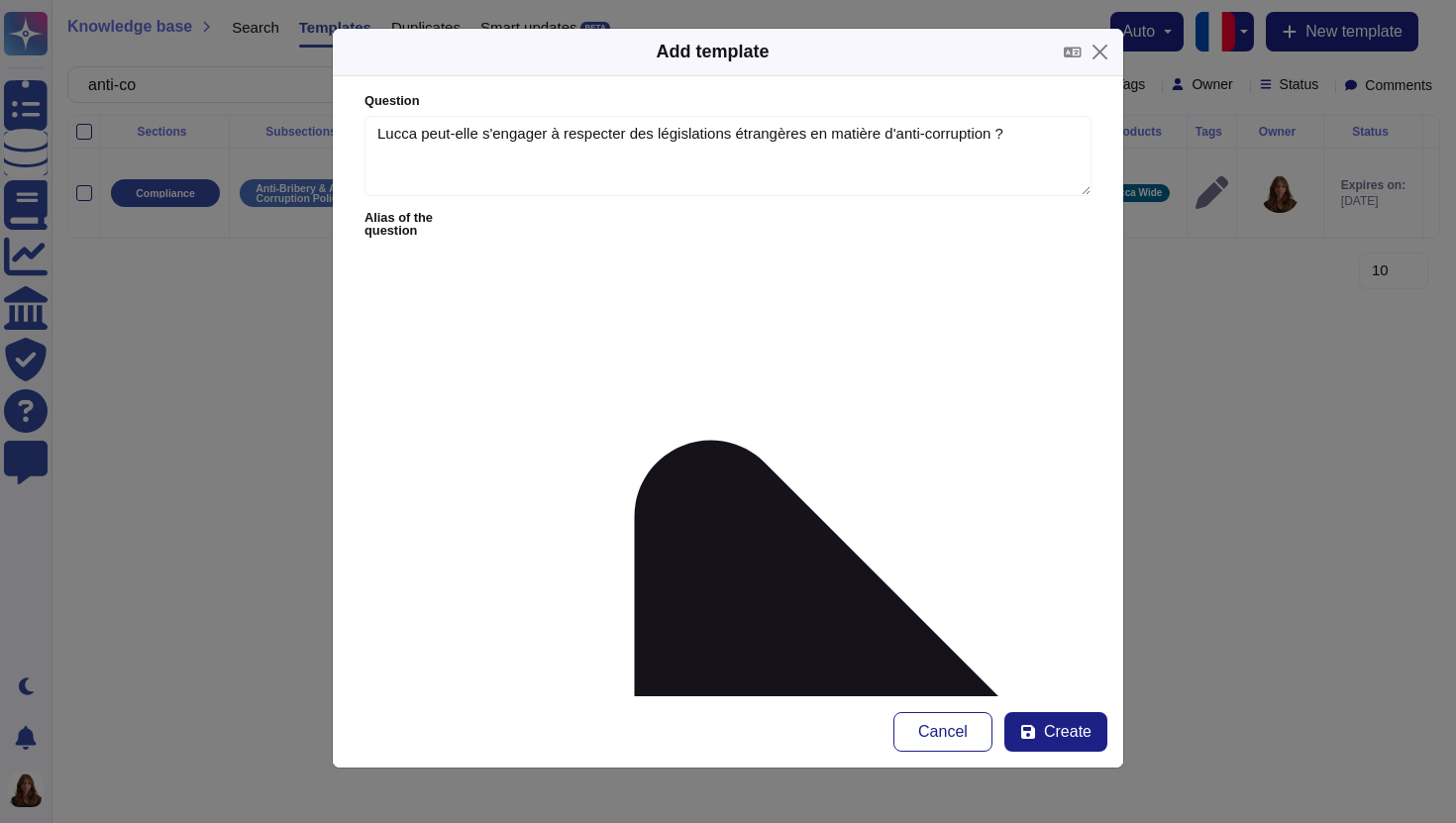 type on "Lucca peut-elle s'engager à respecter des législations étrangères en matière d'anti-corruption ?" 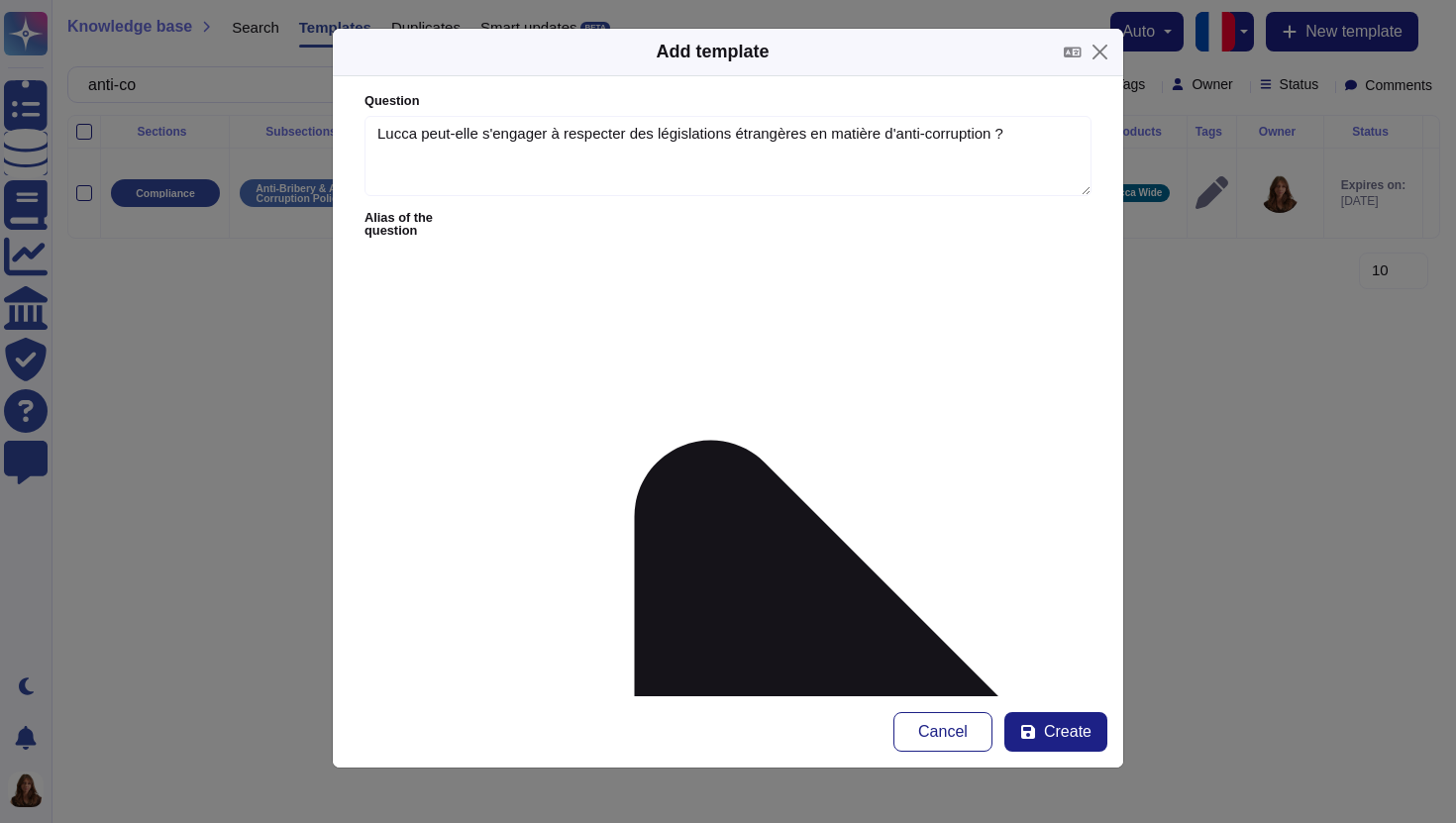 click on "Answer" at bounding box center (728, 1522) 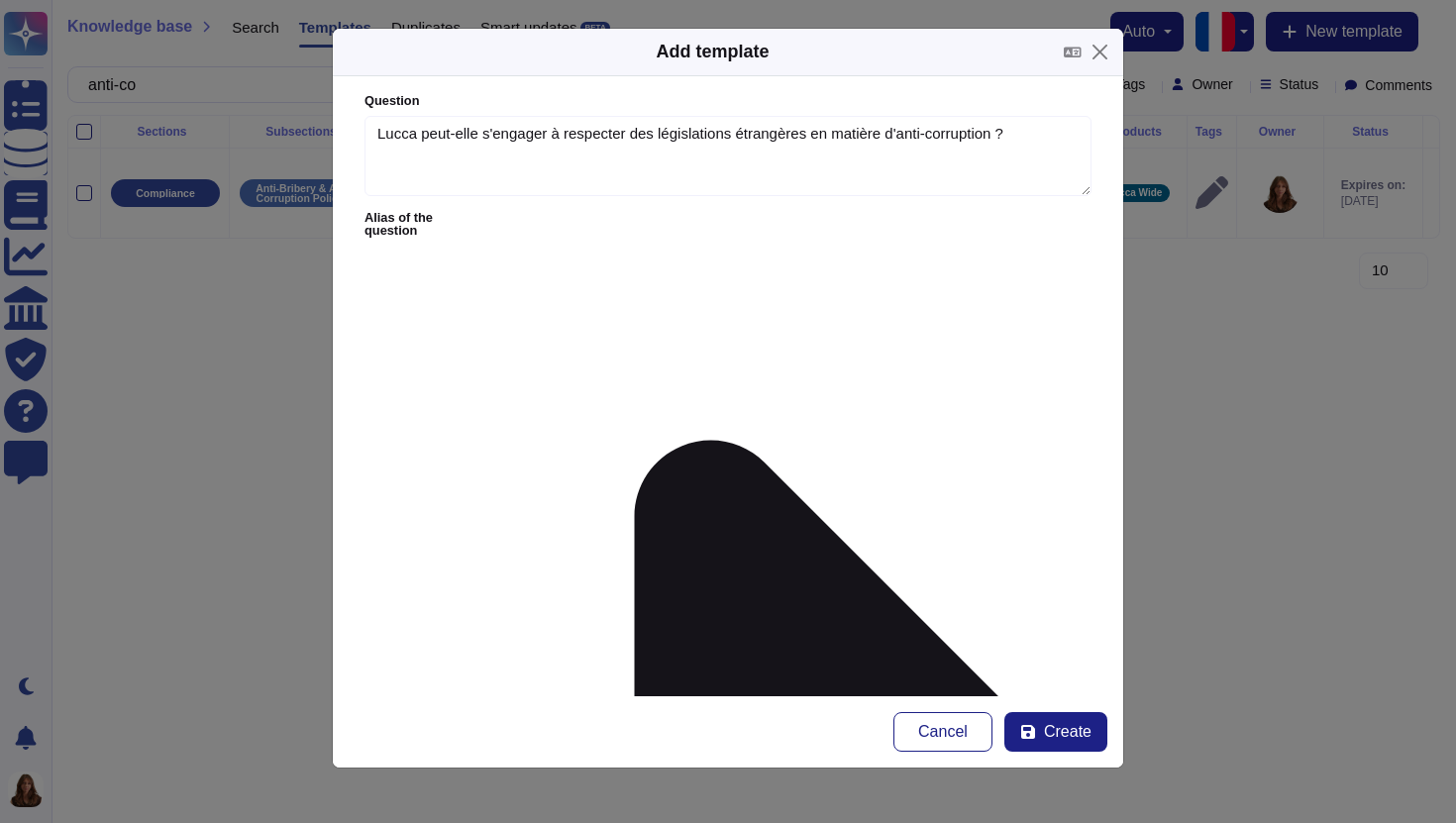 scroll, scrollTop: 22, scrollLeft: 0, axis: vertical 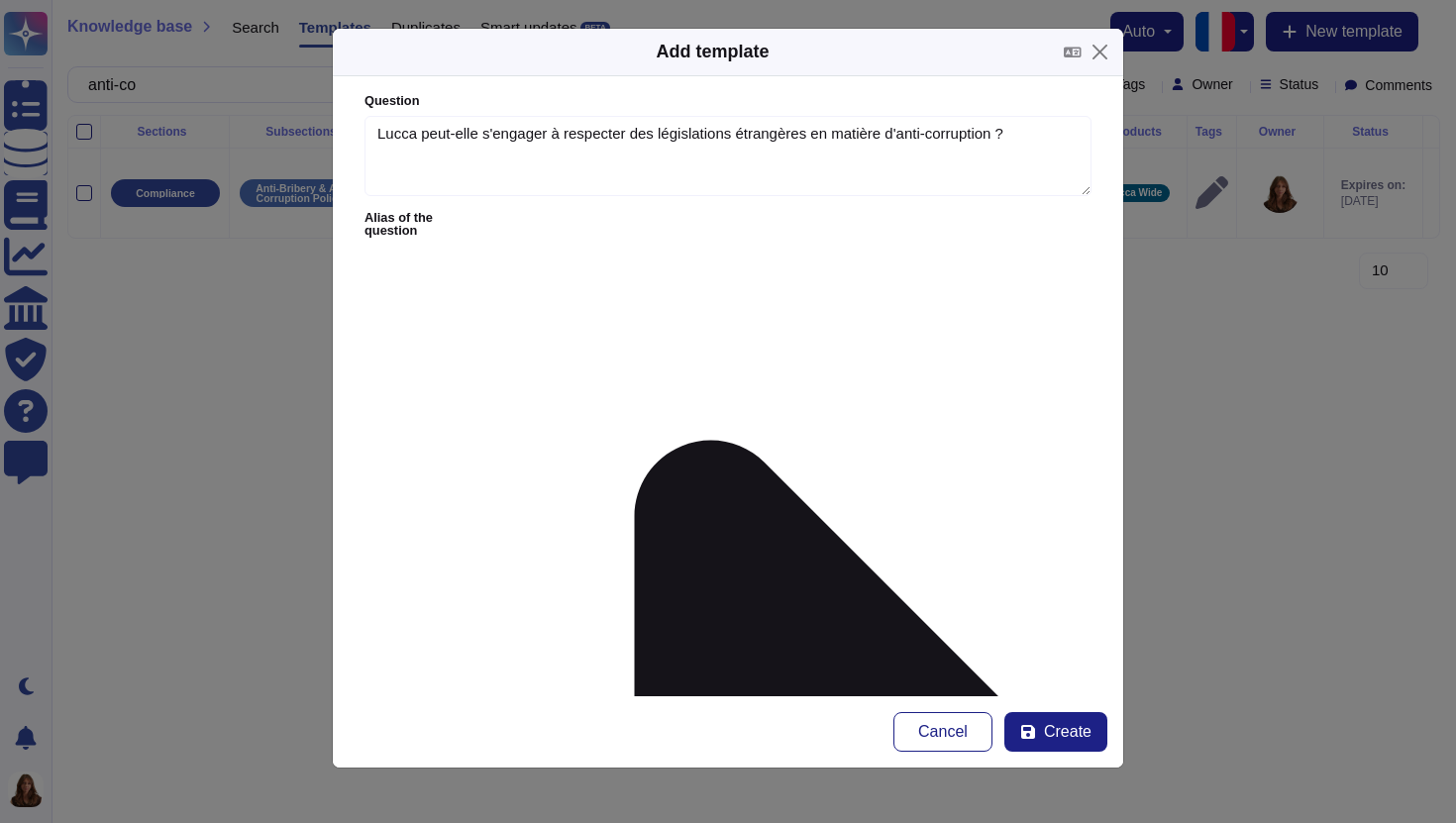 type on "Lucca étant une société française dont le siège social est situé en France, il ne nous paraît pas pertinent de mentionner explicitement ces législations étrangères. Il serait préférable de faire référence aux législations applicables à chacune des parties en fonction de leur siège social et/ou de leurs établissements, sous réserve que ces législations s’appliquent sur la base de critères objectifs (chiffre d’affaires, nombre de salariés, etc.)." 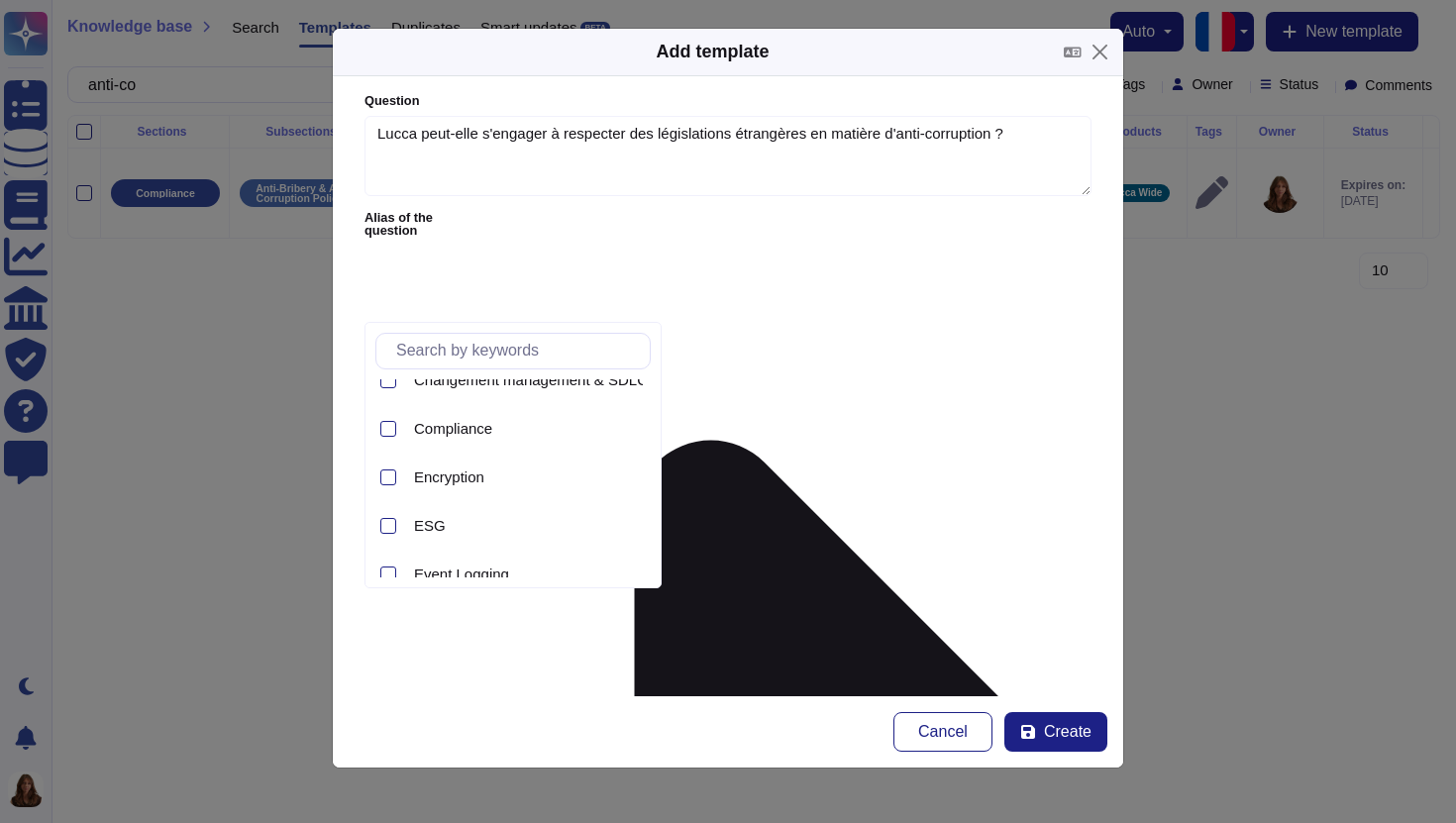 scroll, scrollTop: 144, scrollLeft: 0, axis: vertical 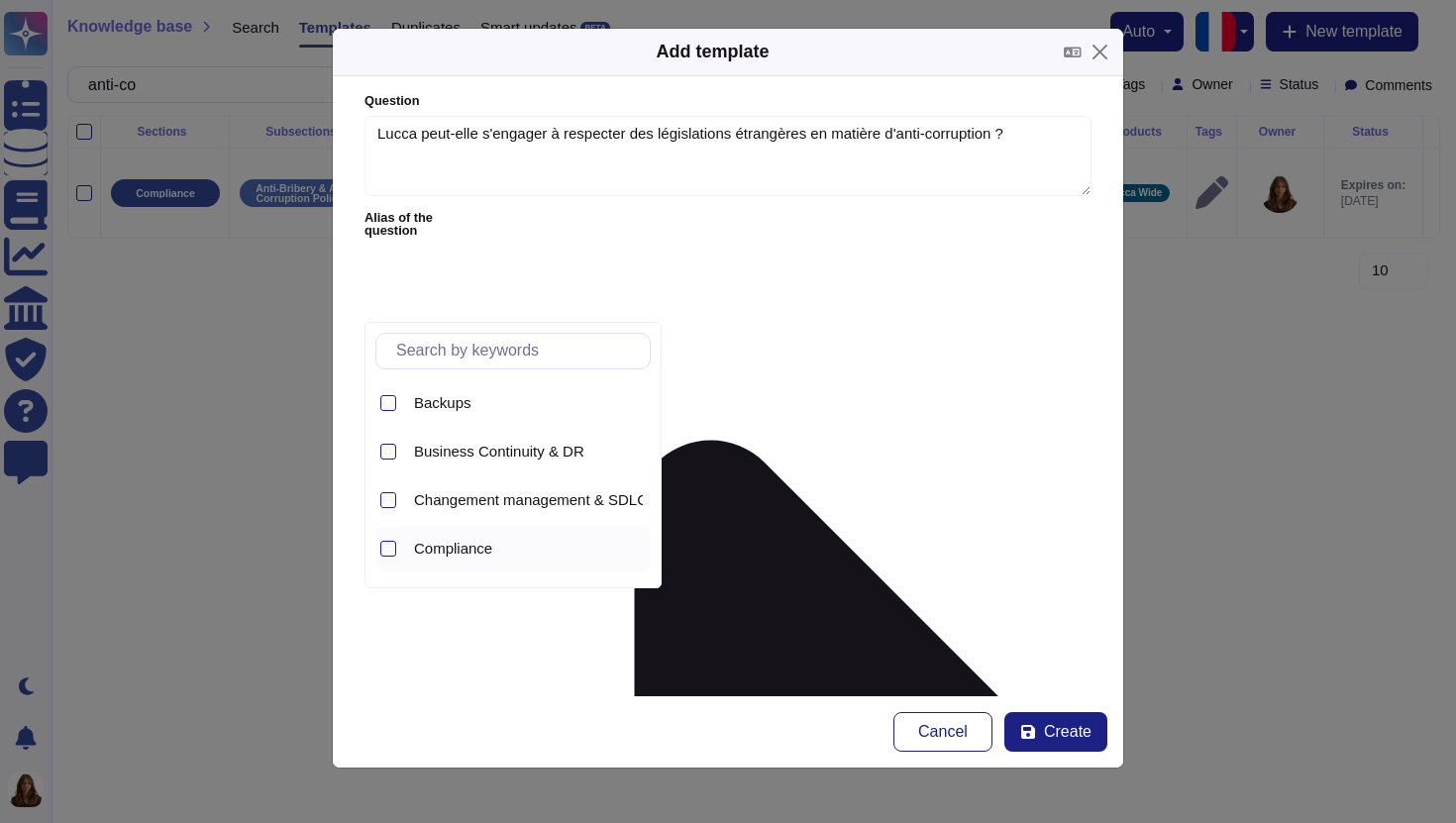 click on "Compliance" at bounding box center (528, 549) 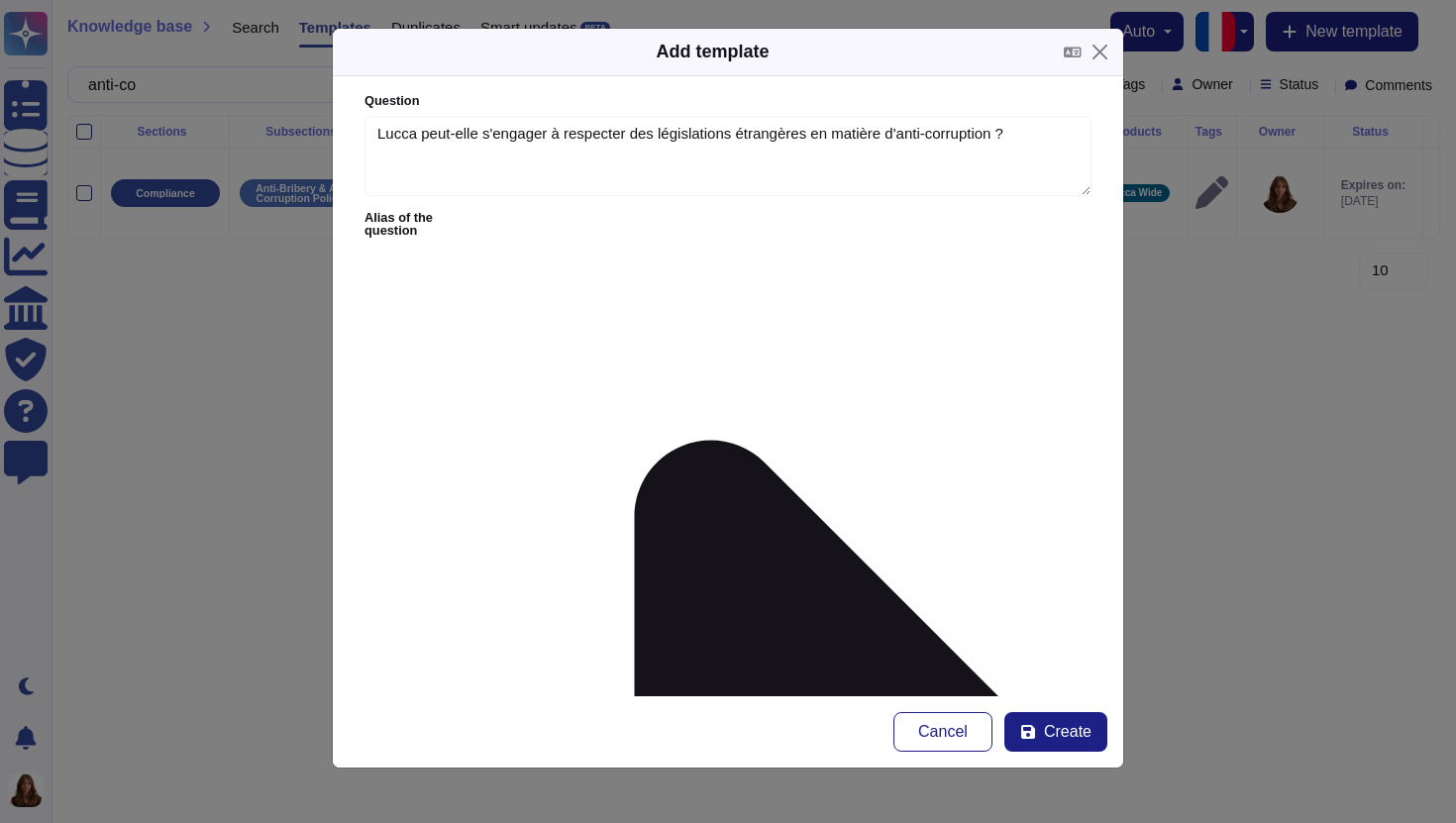 click on "Sub-sections" at bounding box center [708, 3013] 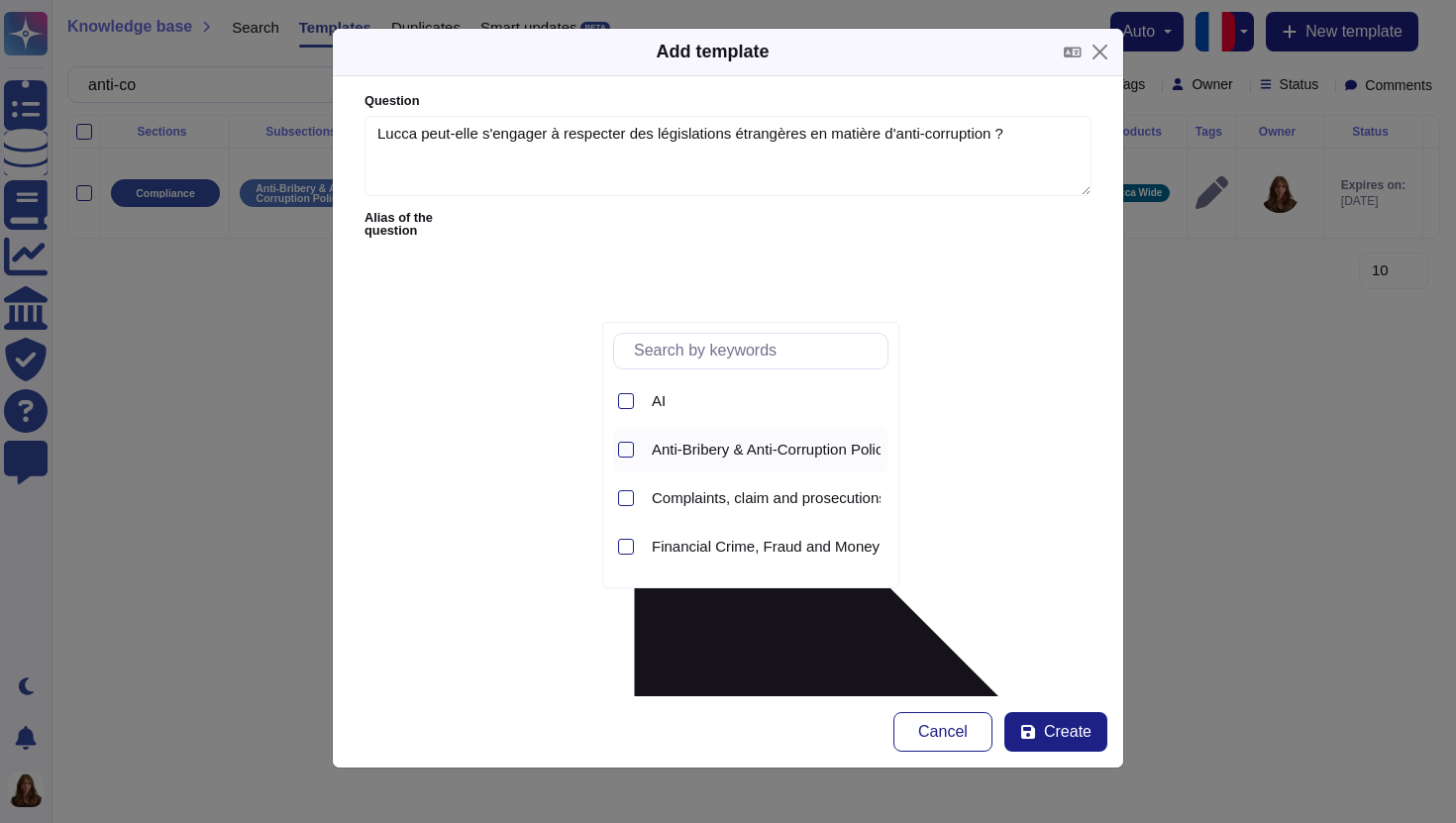 click on "Anti-Bribery & Anti-Corruption Policies" at bounding box center (777, 450) 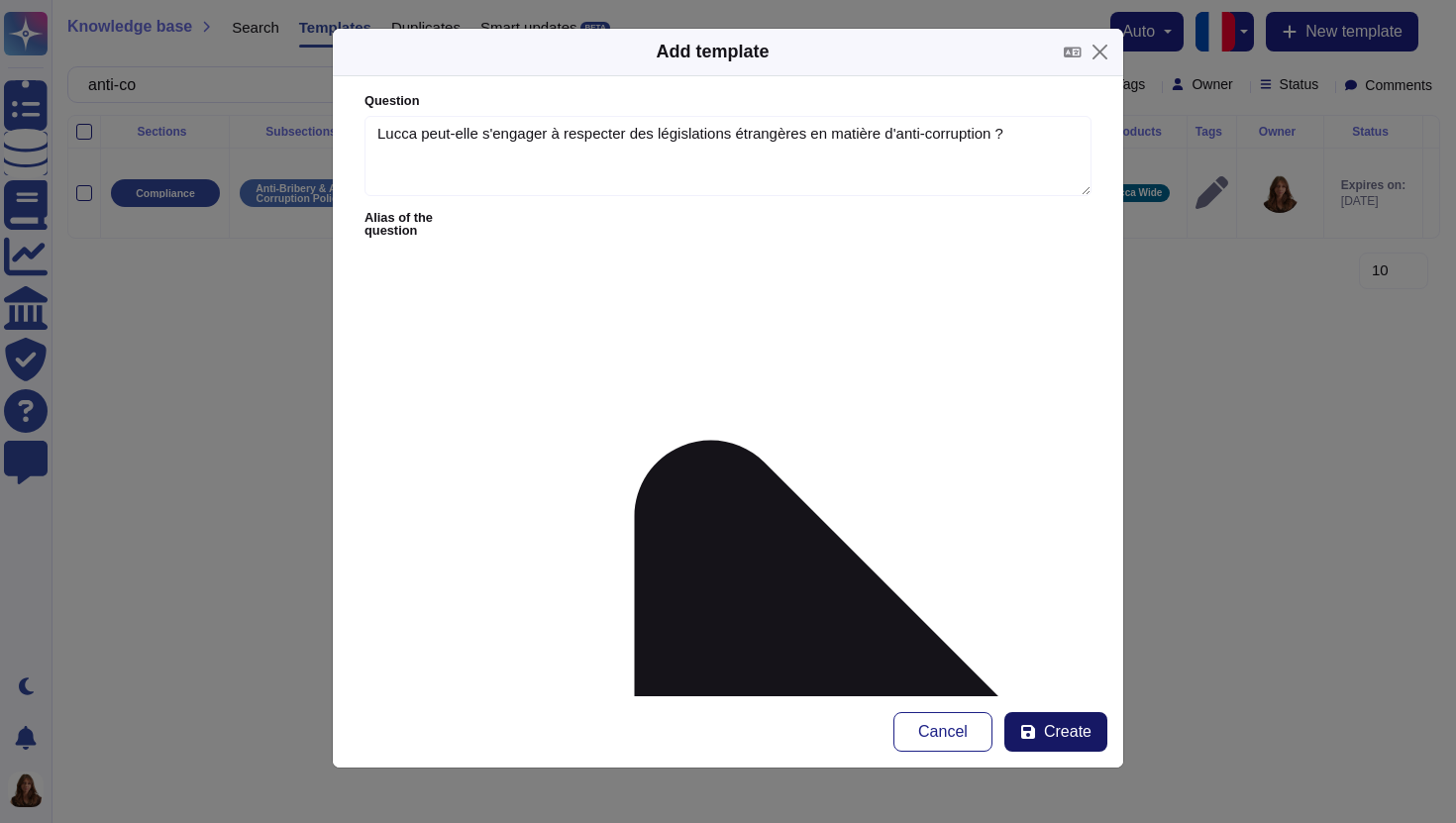 click on "Create" at bounding box center (1068, 732) 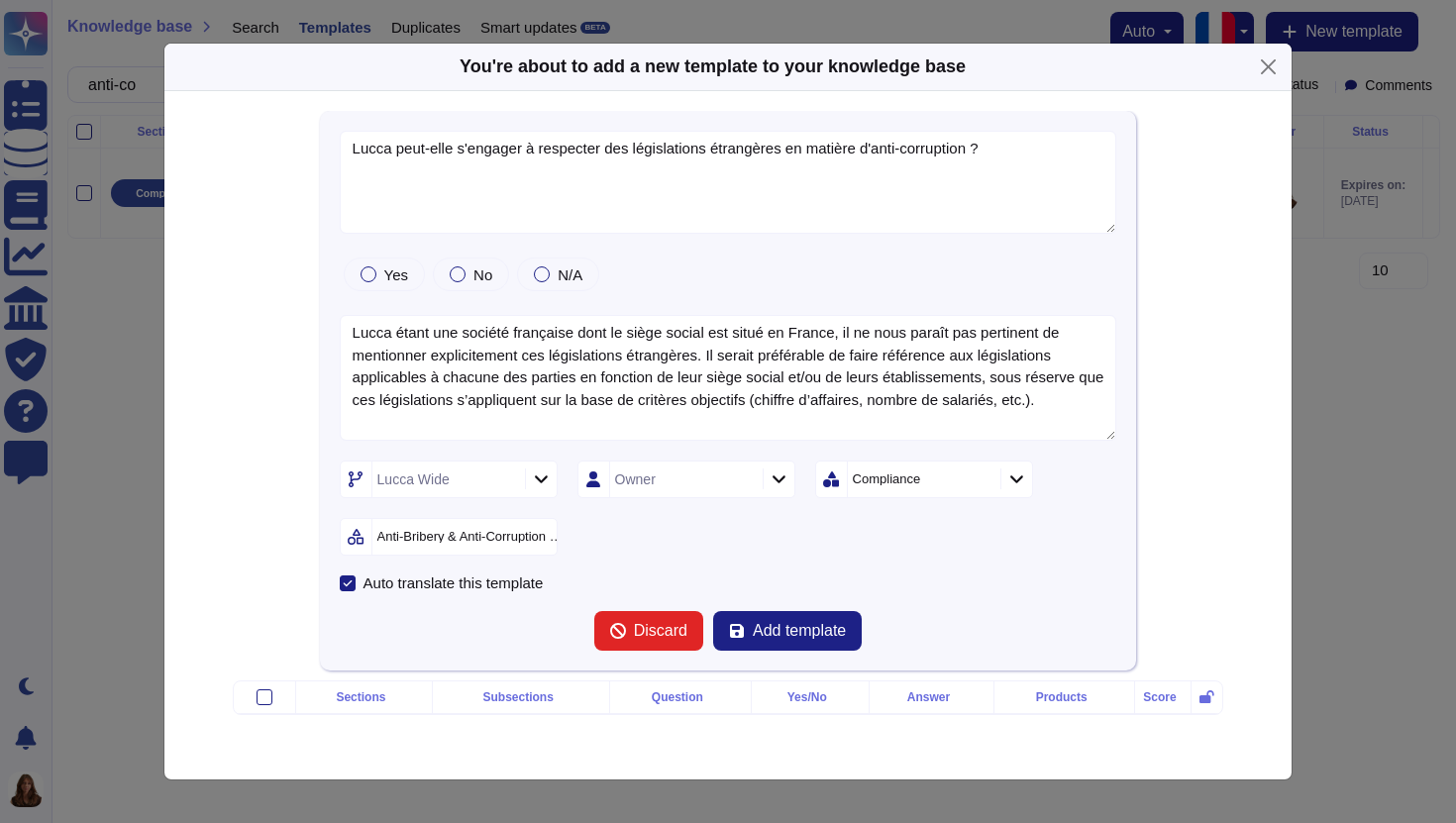 type on "Lucca peut-elle s'engager à respecter des législations étrangères en matière d'anti-corruption ?" 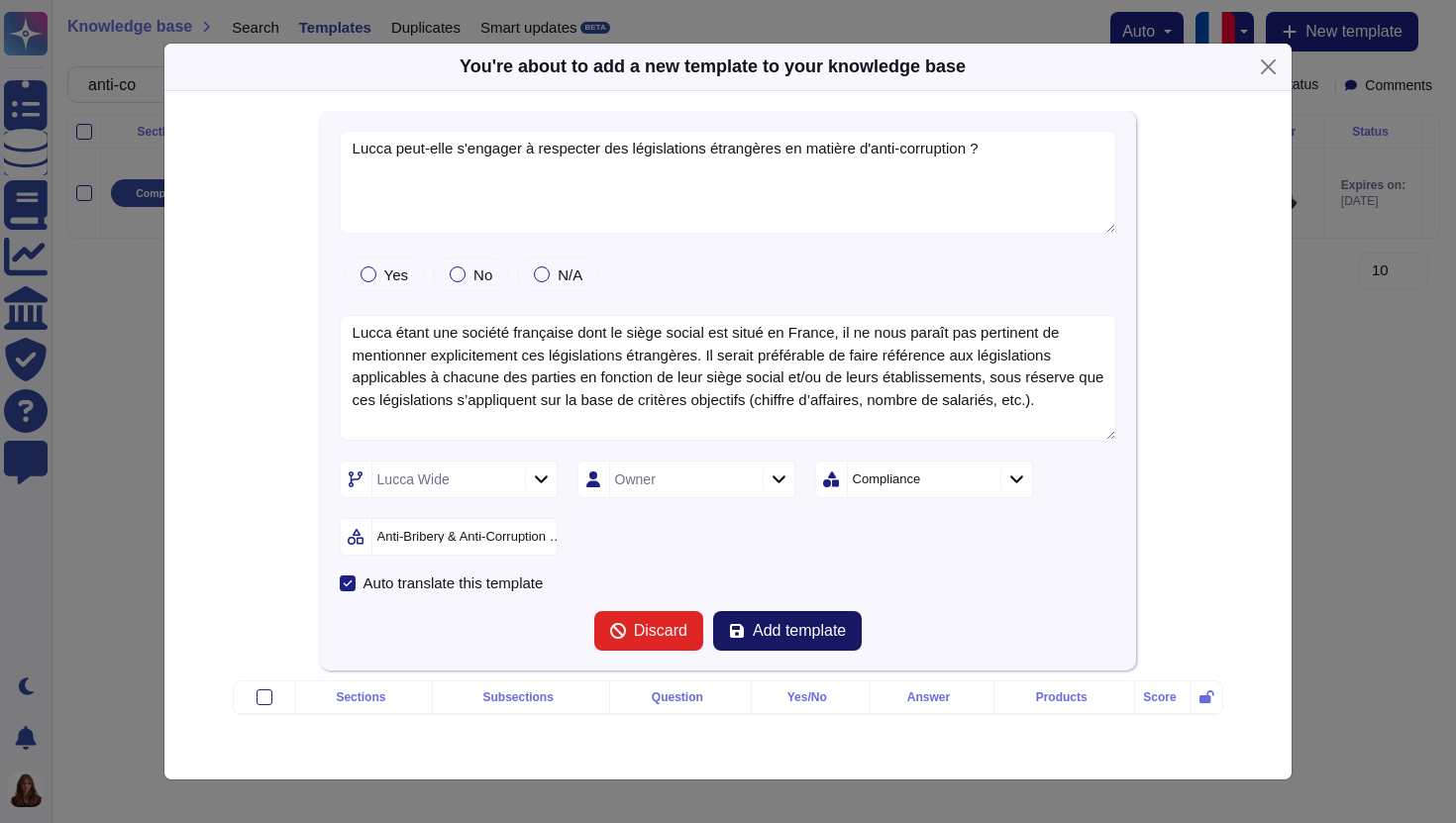 click on "Add template" at bounding box center (799, 631) 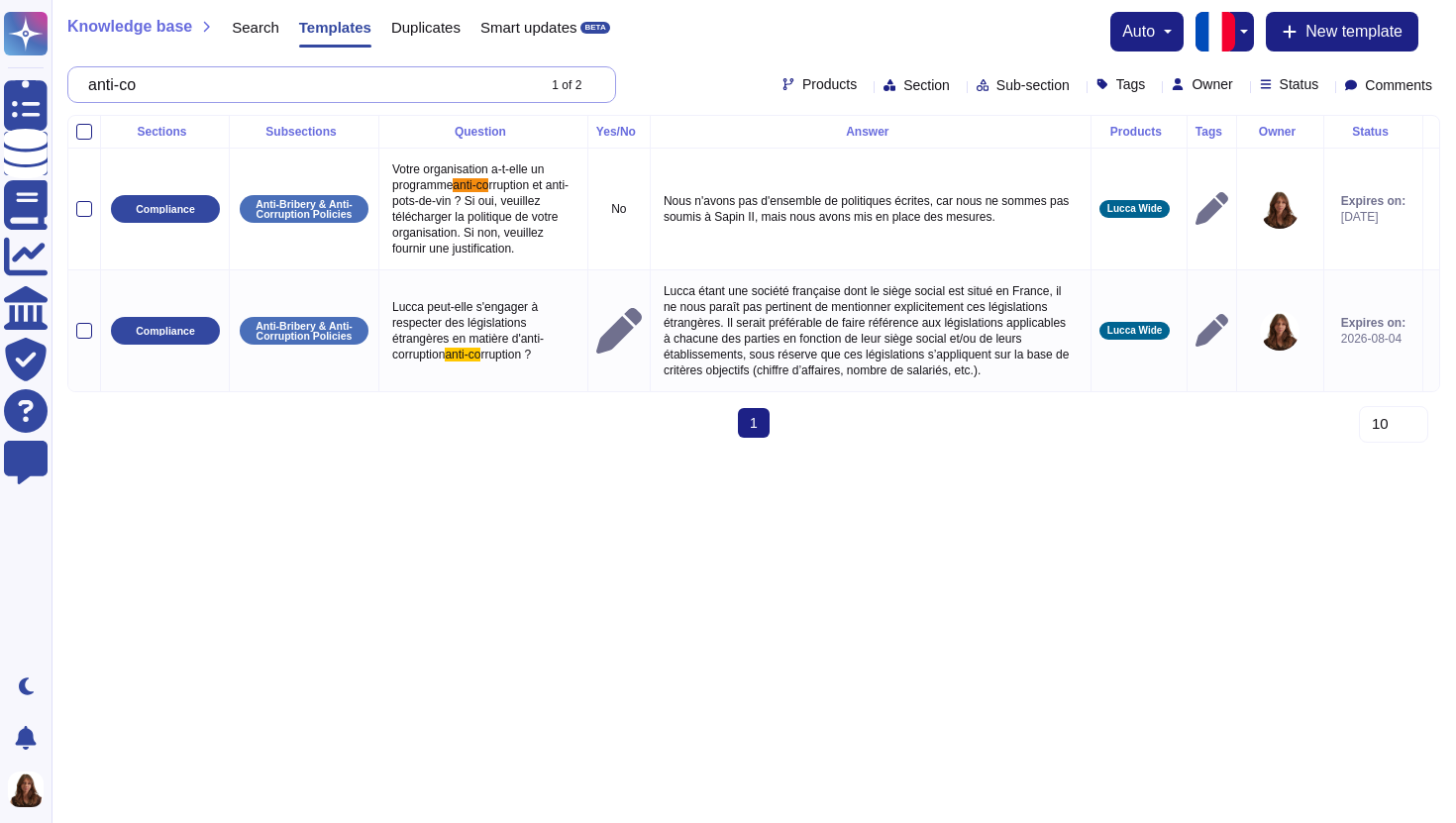 drag, startPoint x: 192, startPoint y: 99, endPoint x: 92, endPoint y: 77, distance: 102.39141 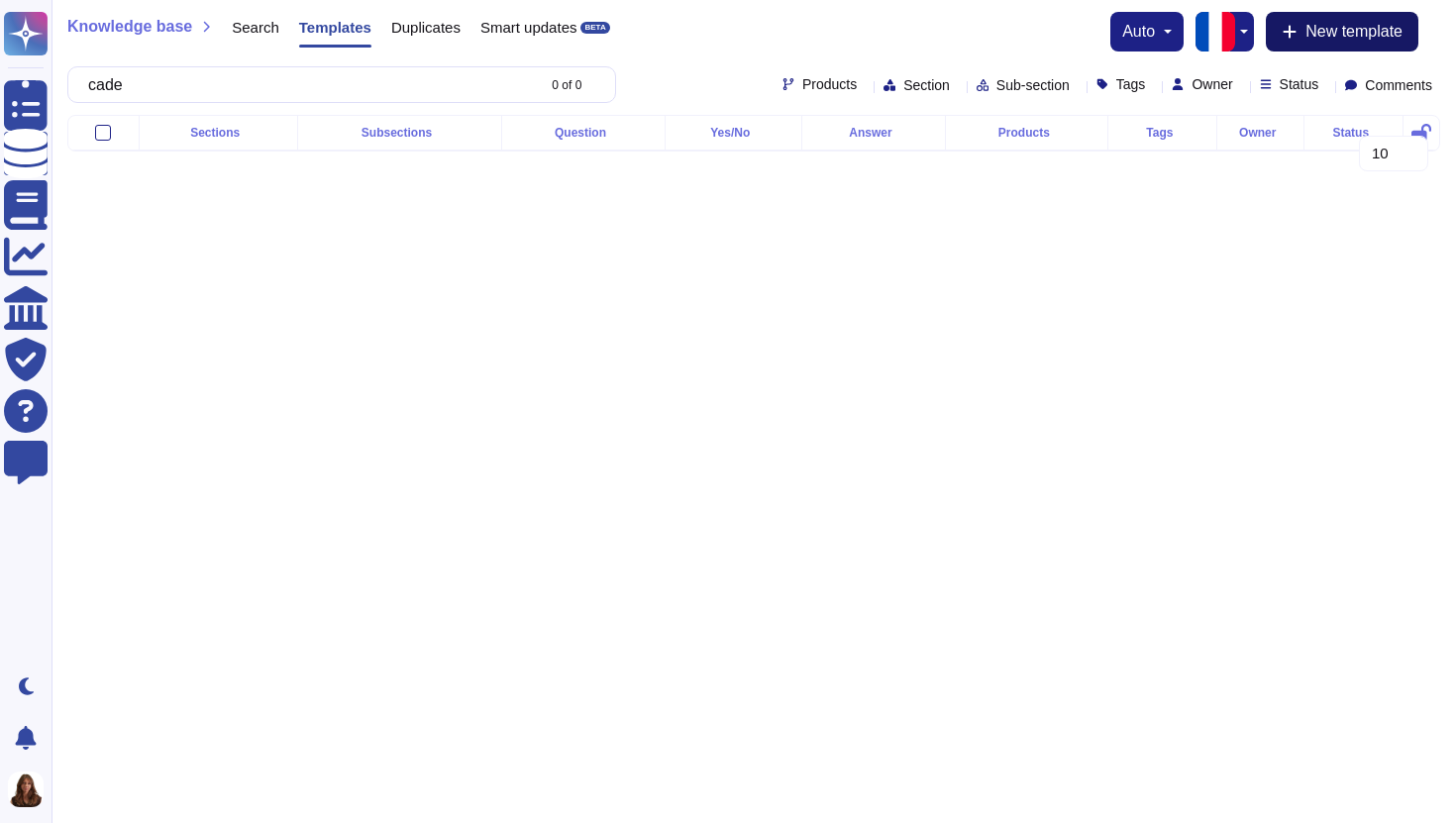 type on "cade" 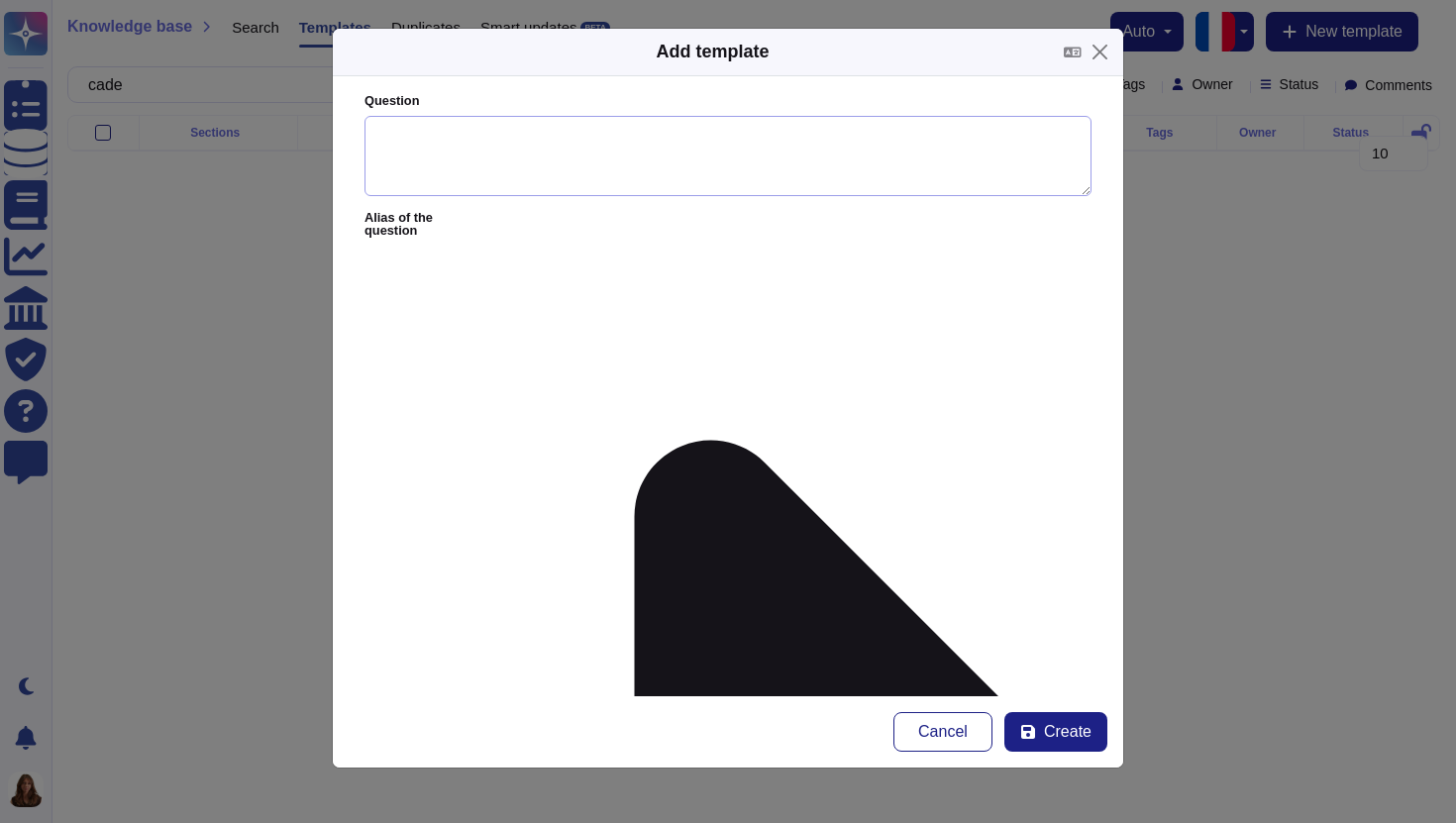click on "Question" at bounding box center [728, 156] 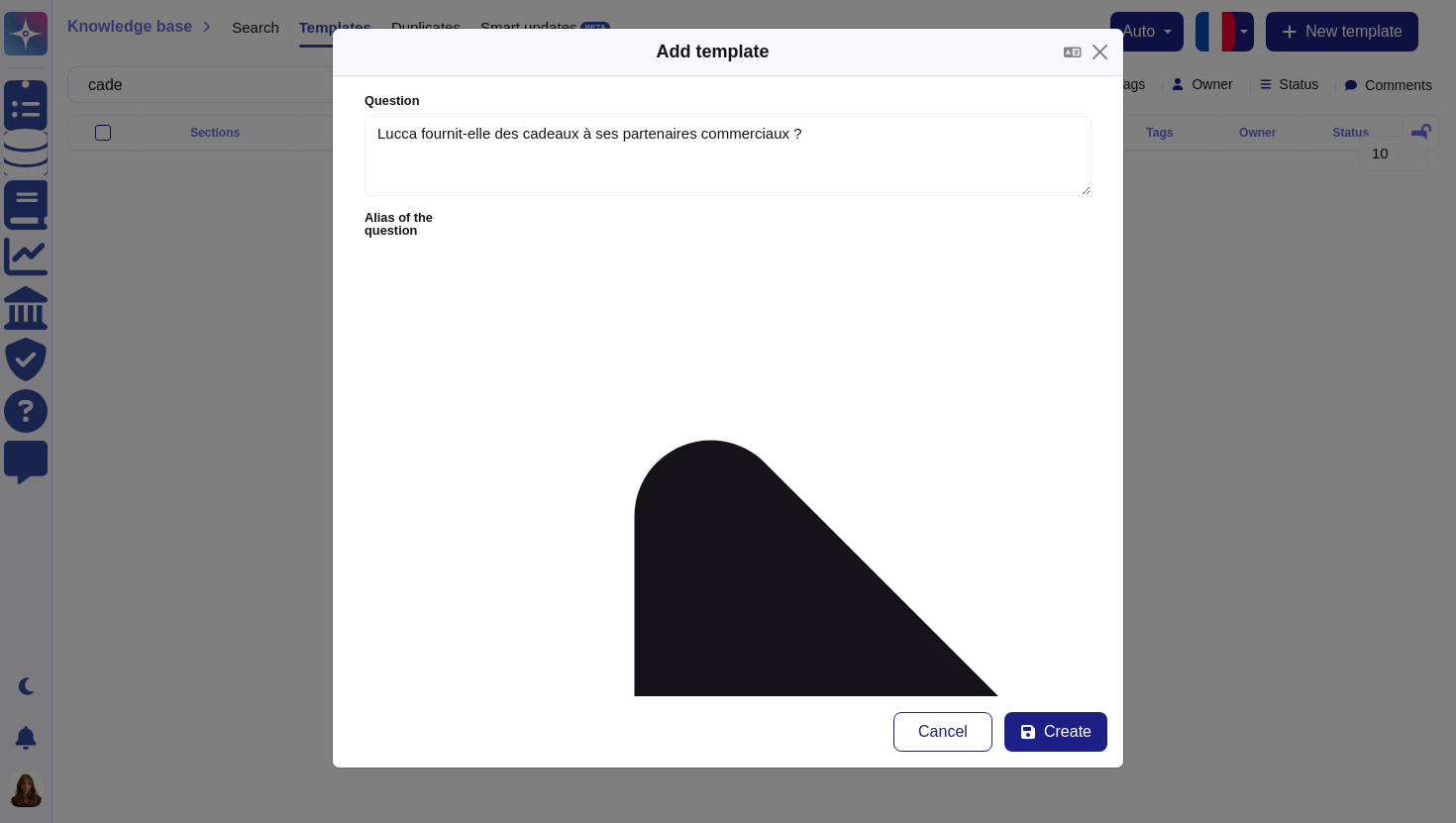 type on "Lucca fournit-elle des cadeaux à ses partenaires commerciaux ?" 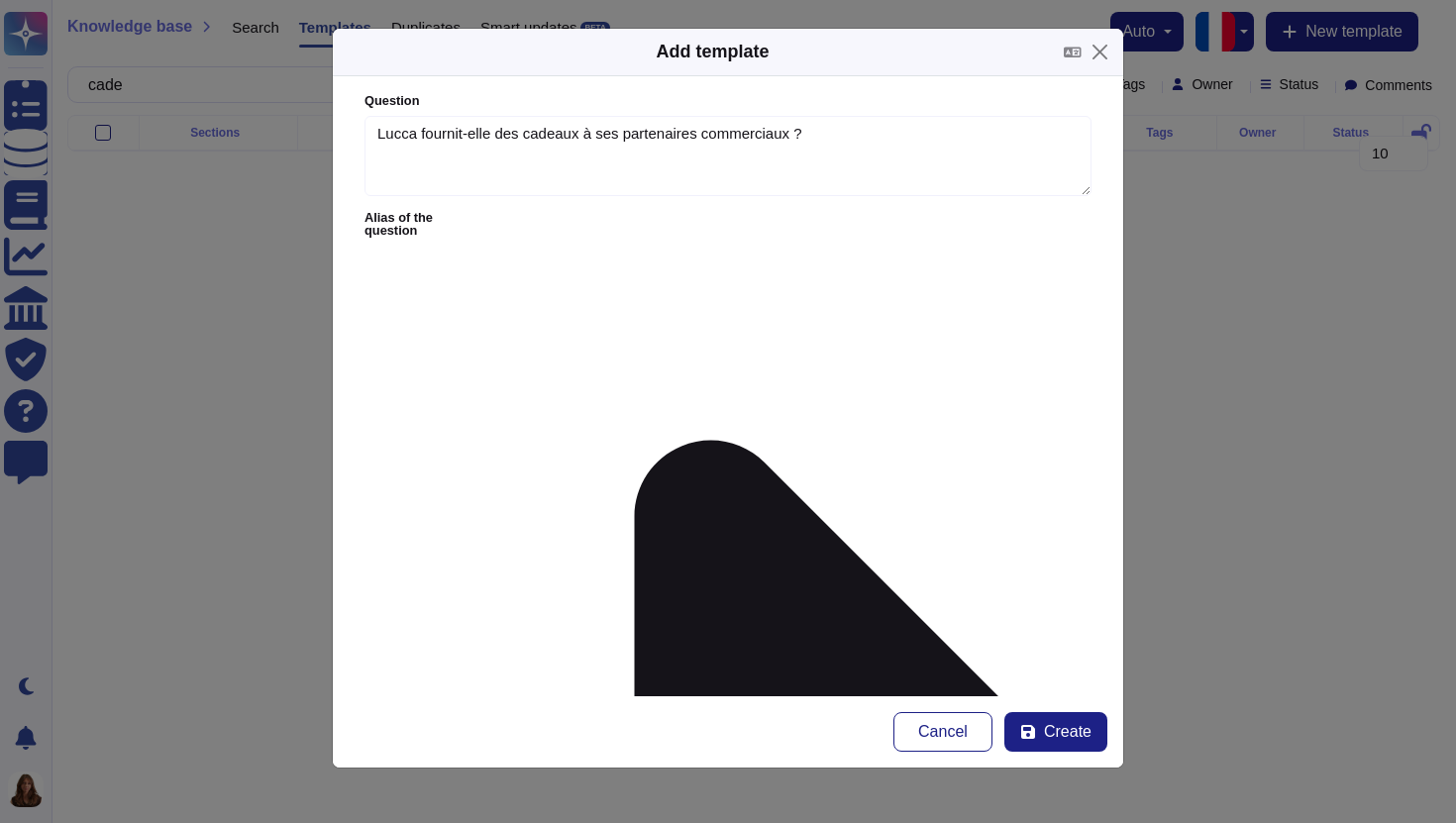 scroll, scrollTop: 103, scrollLeft: 0, axis: vertical 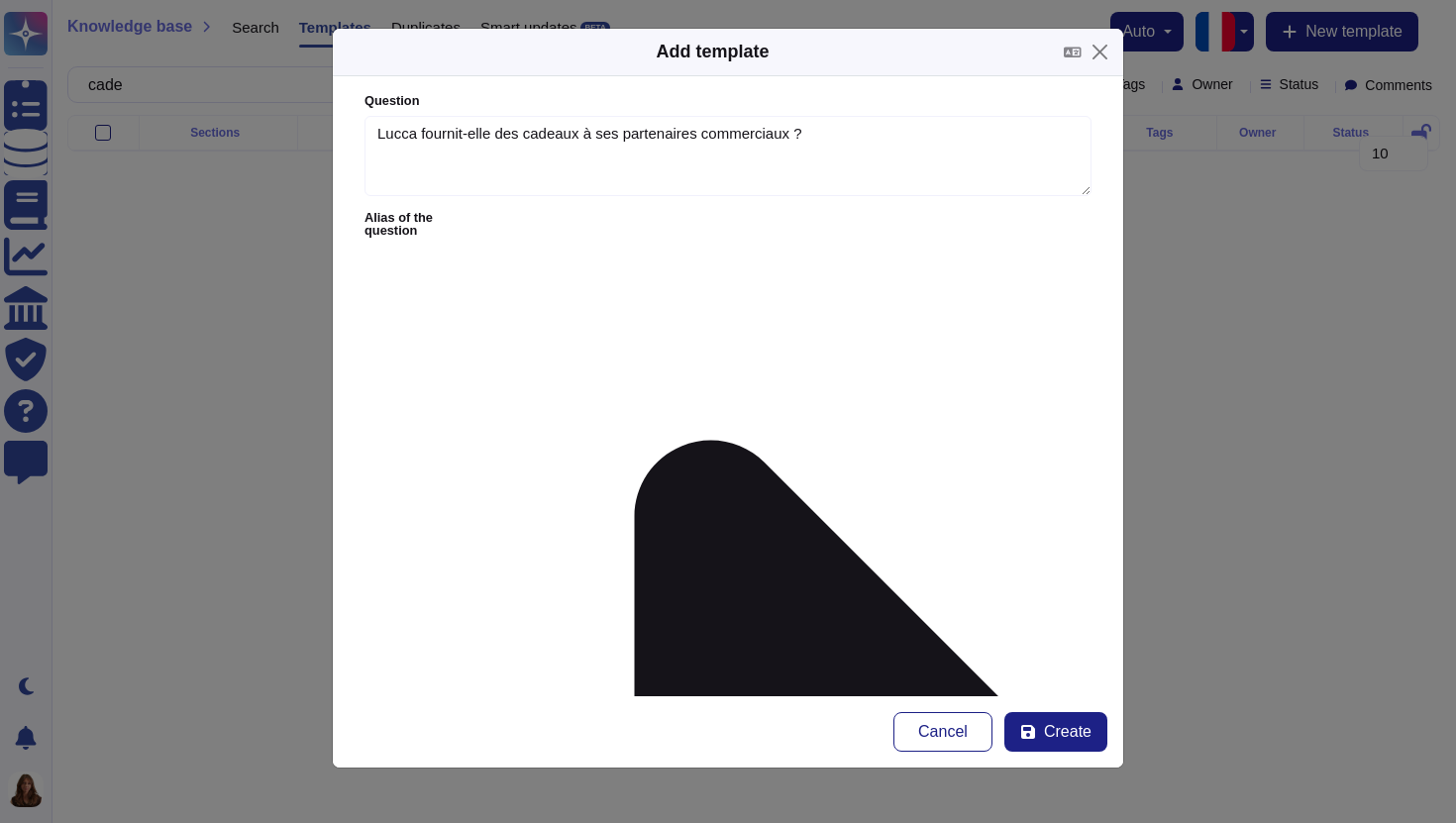 type on "Dans le cadre de son programme de fidélité, Lucca permet à ses clients, sous certaines conditions (par exemple : participation à un événement, beta testing, etc.), de cumuler des points donnant droit à des récompenses de faible valeur (maximum 70€). Il s’agit d’une forme de remerciement de sa fidélité, et non d’un cadeau pouvant influer la nature de la relation entretenue avec le client et, en particulier, dans l’intention d’obtenir de contrepartie. La participation à ce programme ainsi que l’acceptation des récompenses sont entièrement facultatives pour les clients. Par conséquent, si Lucca s’engage à respecter la règlementation applicable en matière d’anti-corruption, elle ne peut pas s’engager à ne jamais offrir de cadeaux, dans la mesure où ce programme de fidélité est en place." 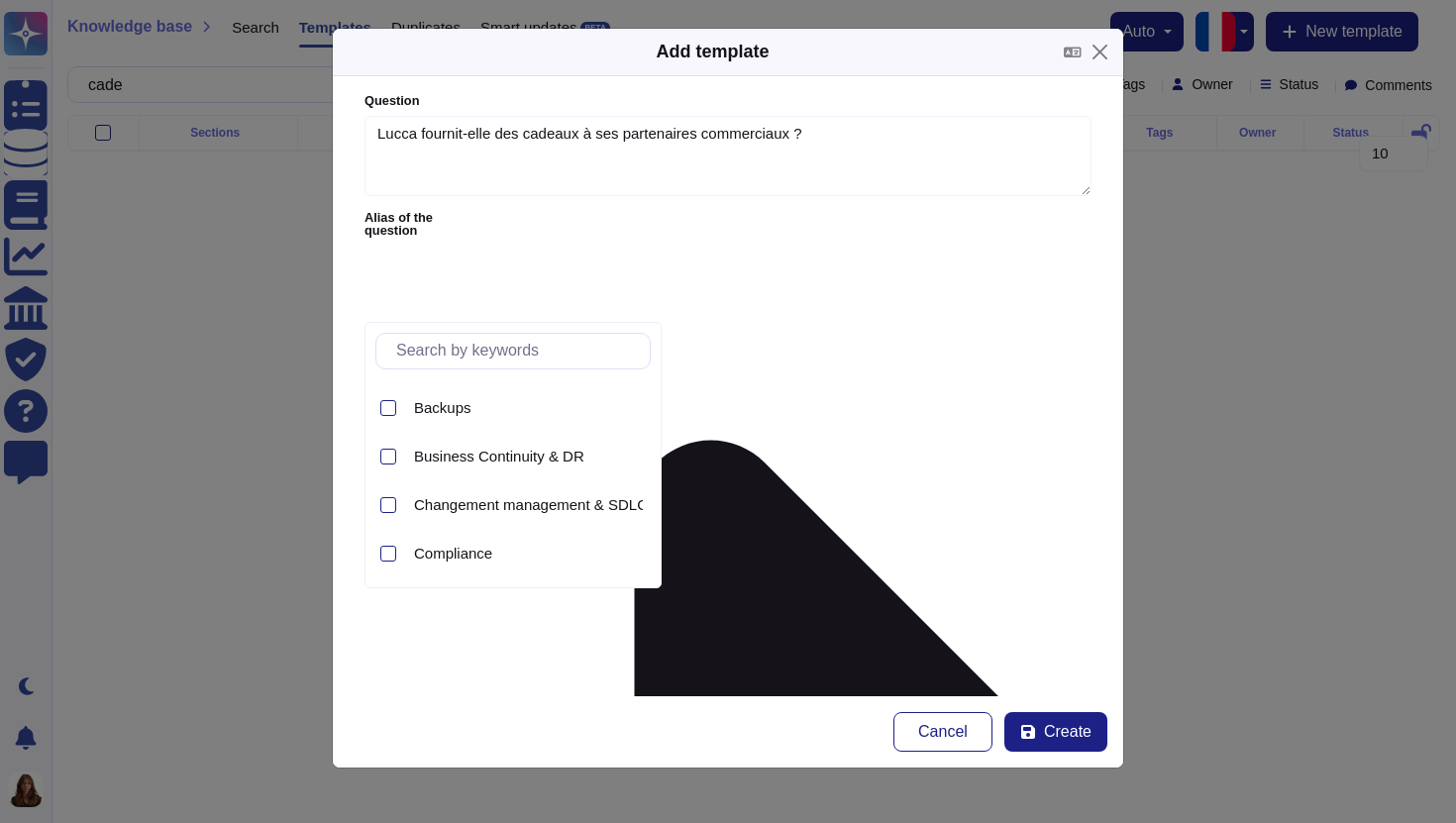 scroll, scrollTop: 142, scrollLeft: 0, axis: vertical 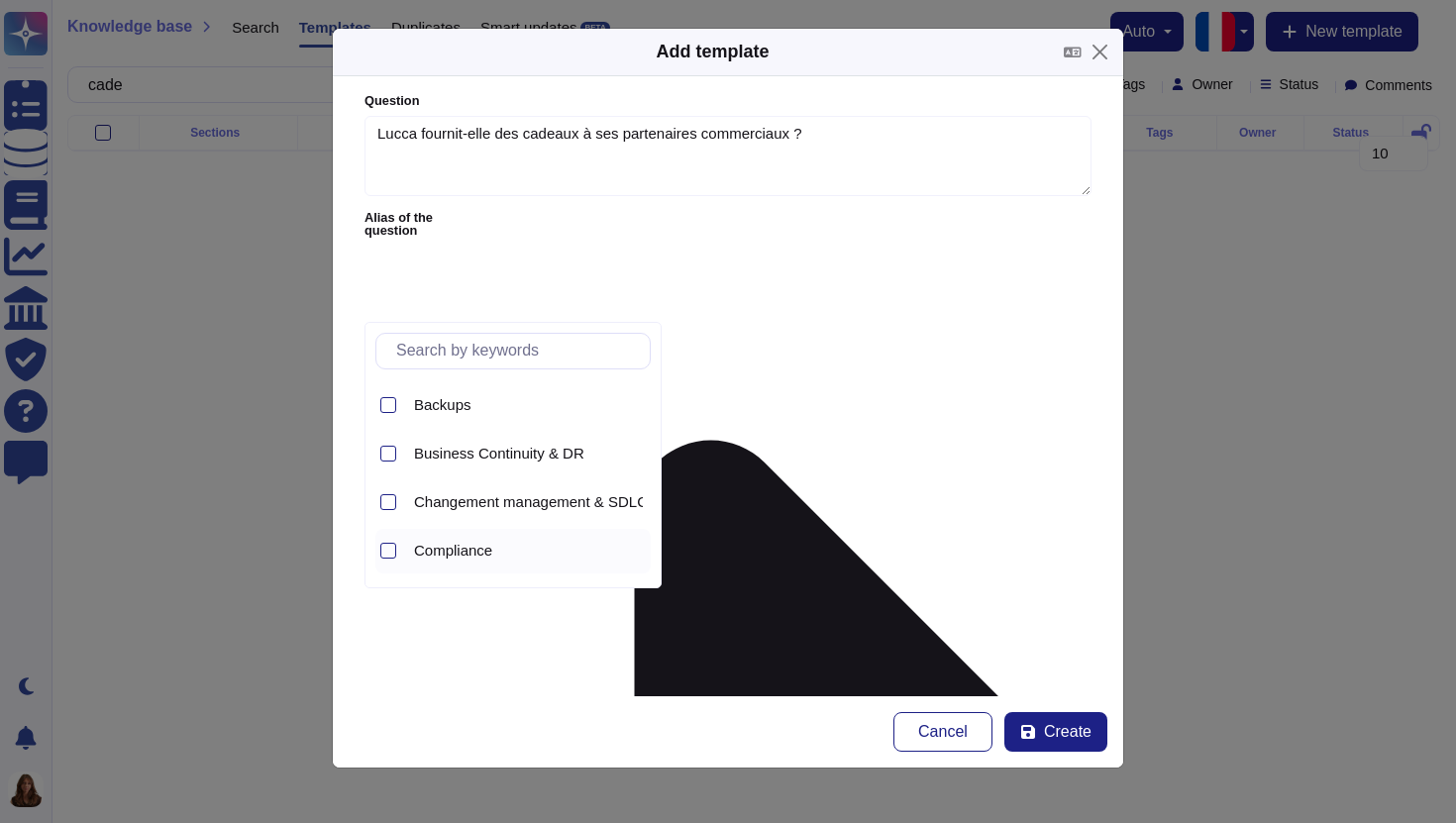 click on "Compliance" at bounding box center [528, 551] 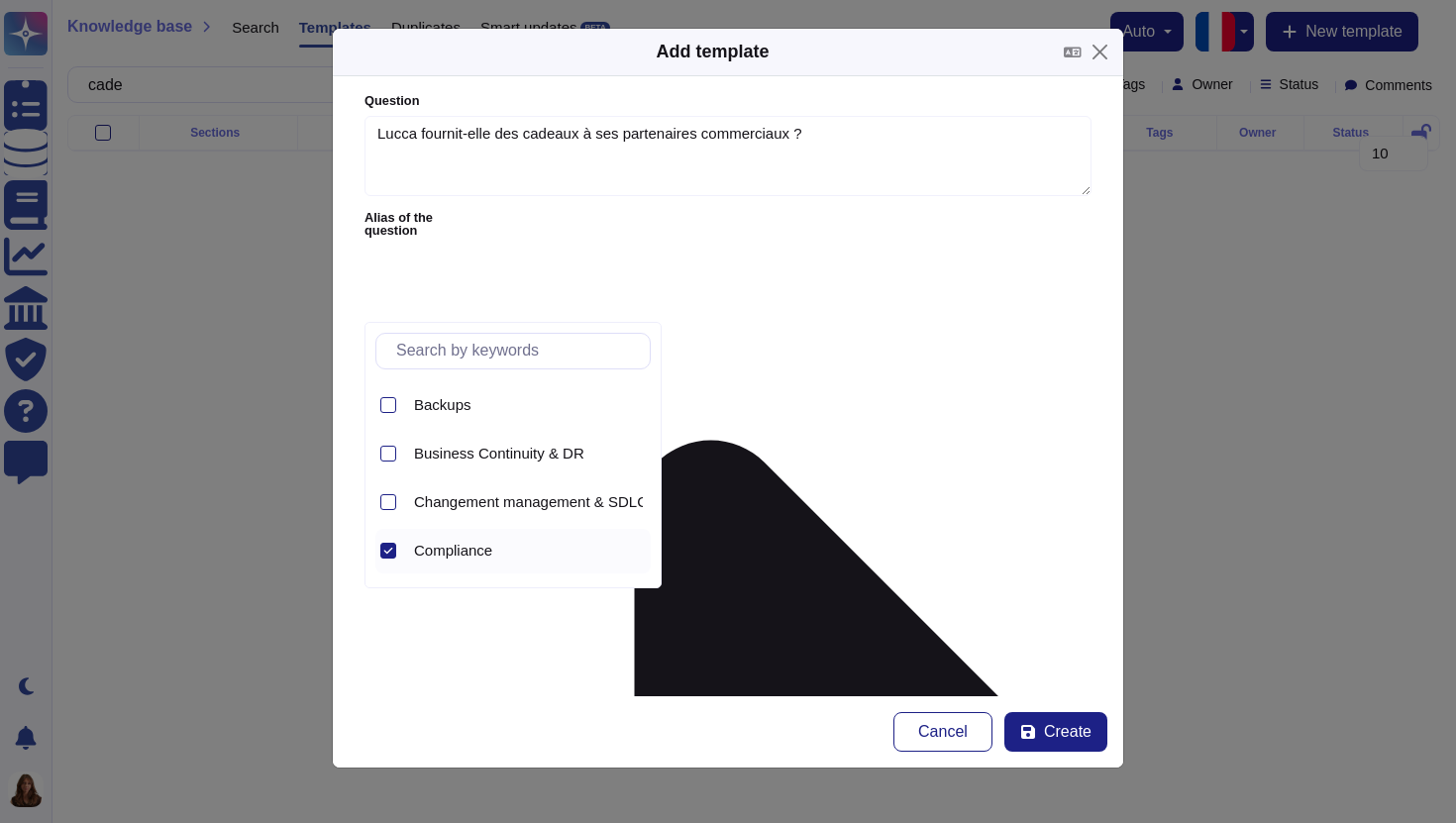 click on "Sub-sections" at bounding box center [708, 3013] 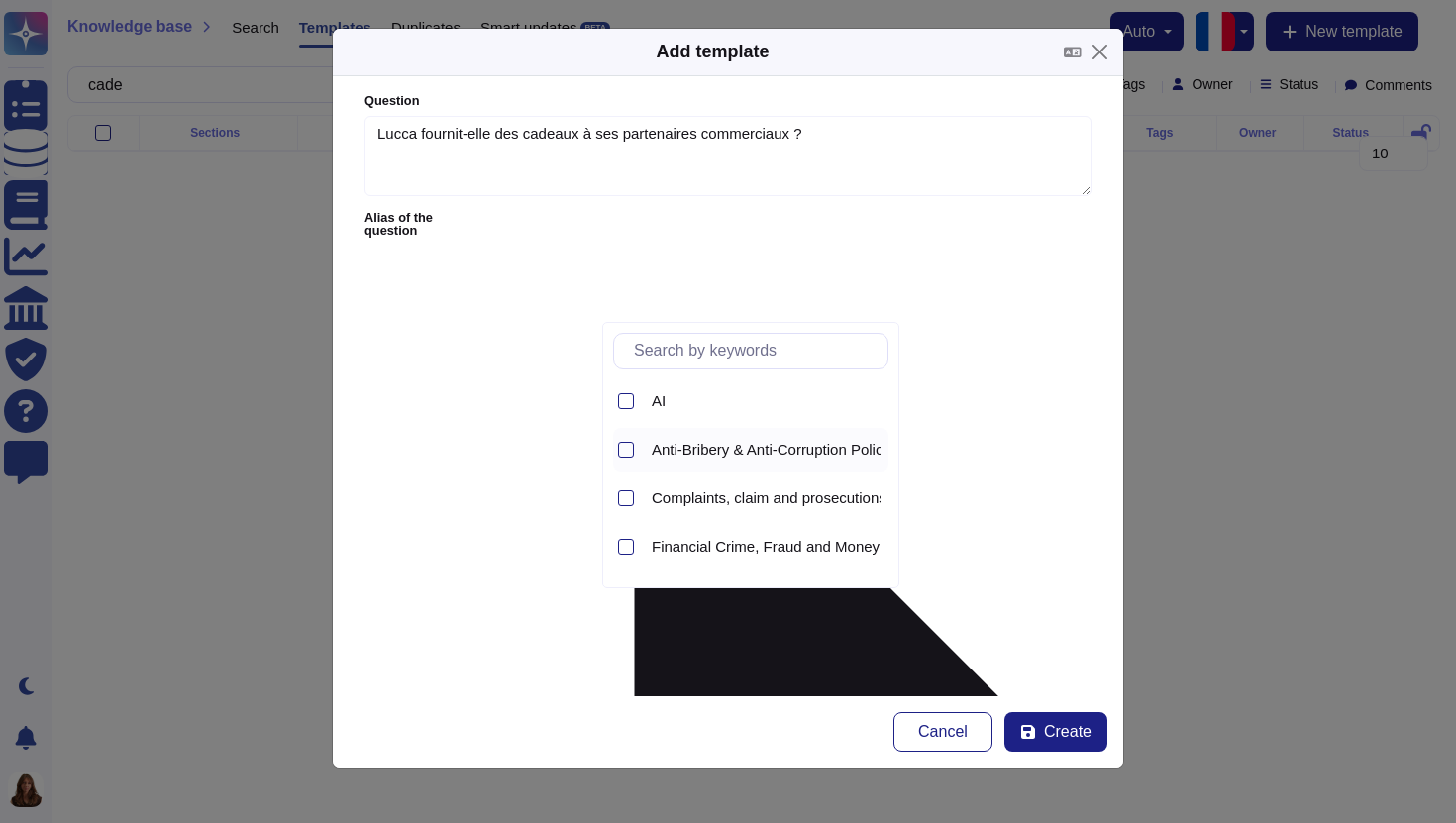 click on "Anti-Bribery & Anti-Corruption Policies" at bounding box center [777, 450] 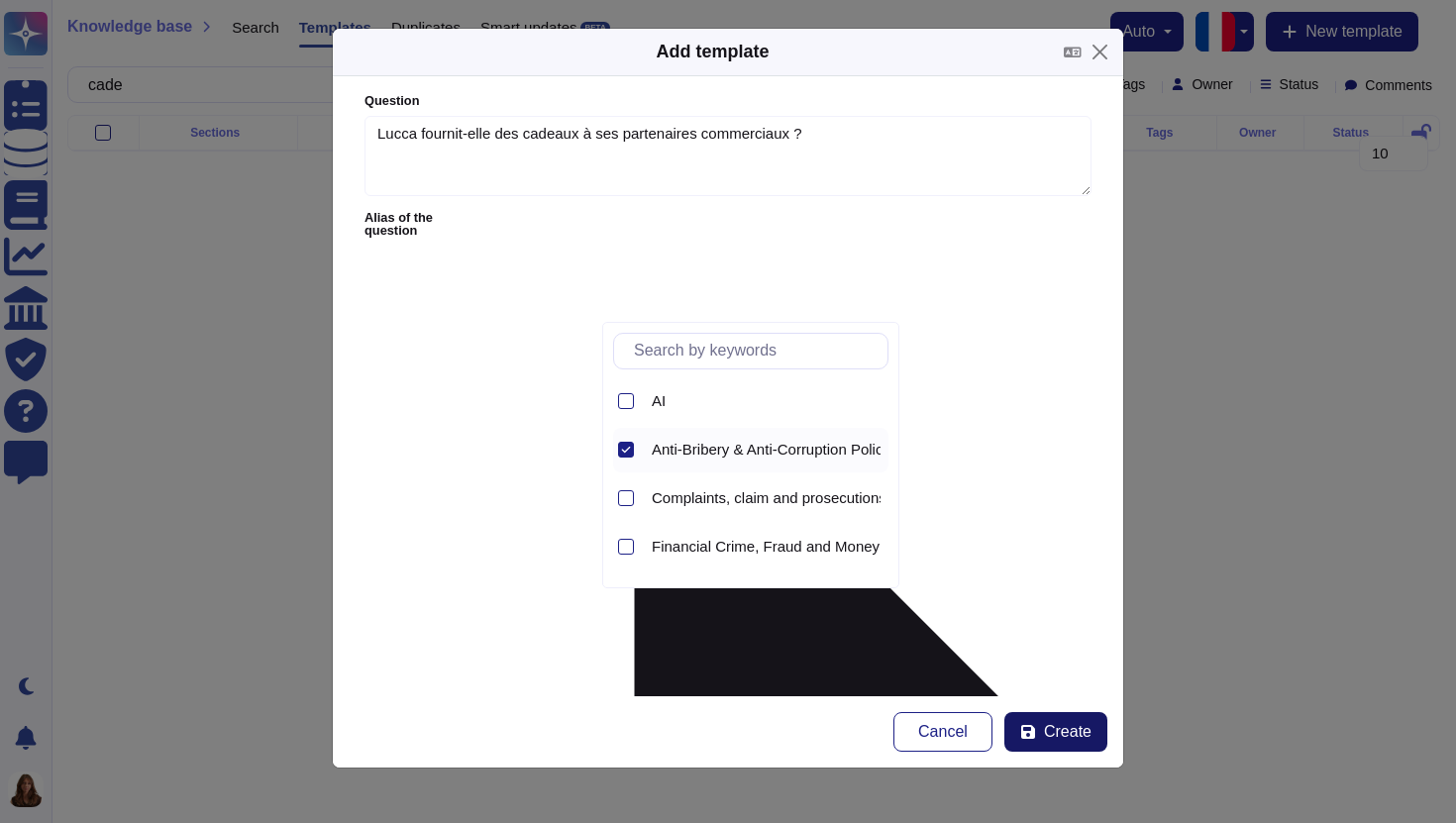 click on "Create" at bounding box center (1068, 732) 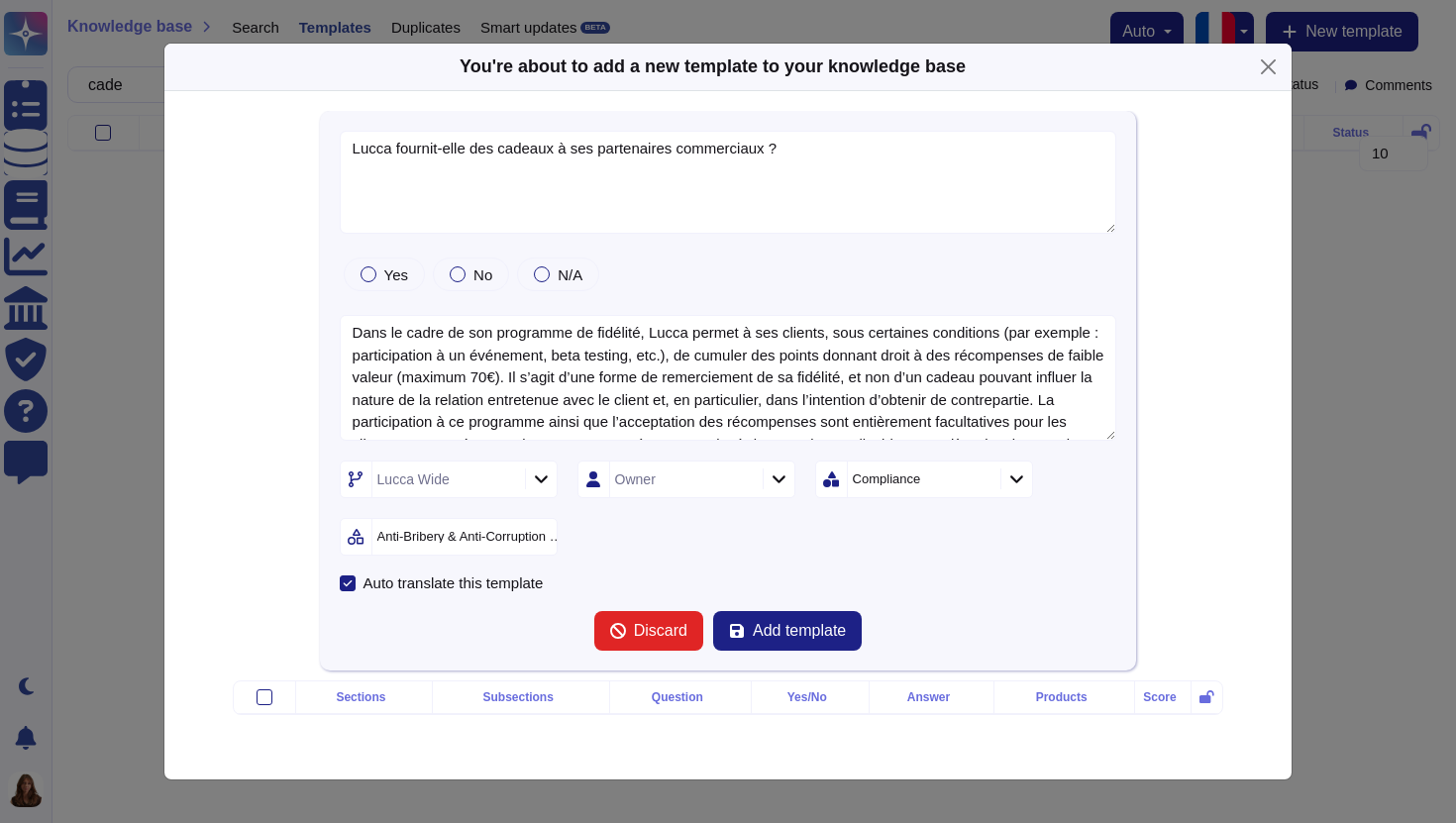 type on "Lucca fournit-elle des cadeaux à ses partenaires commerciaux ?" 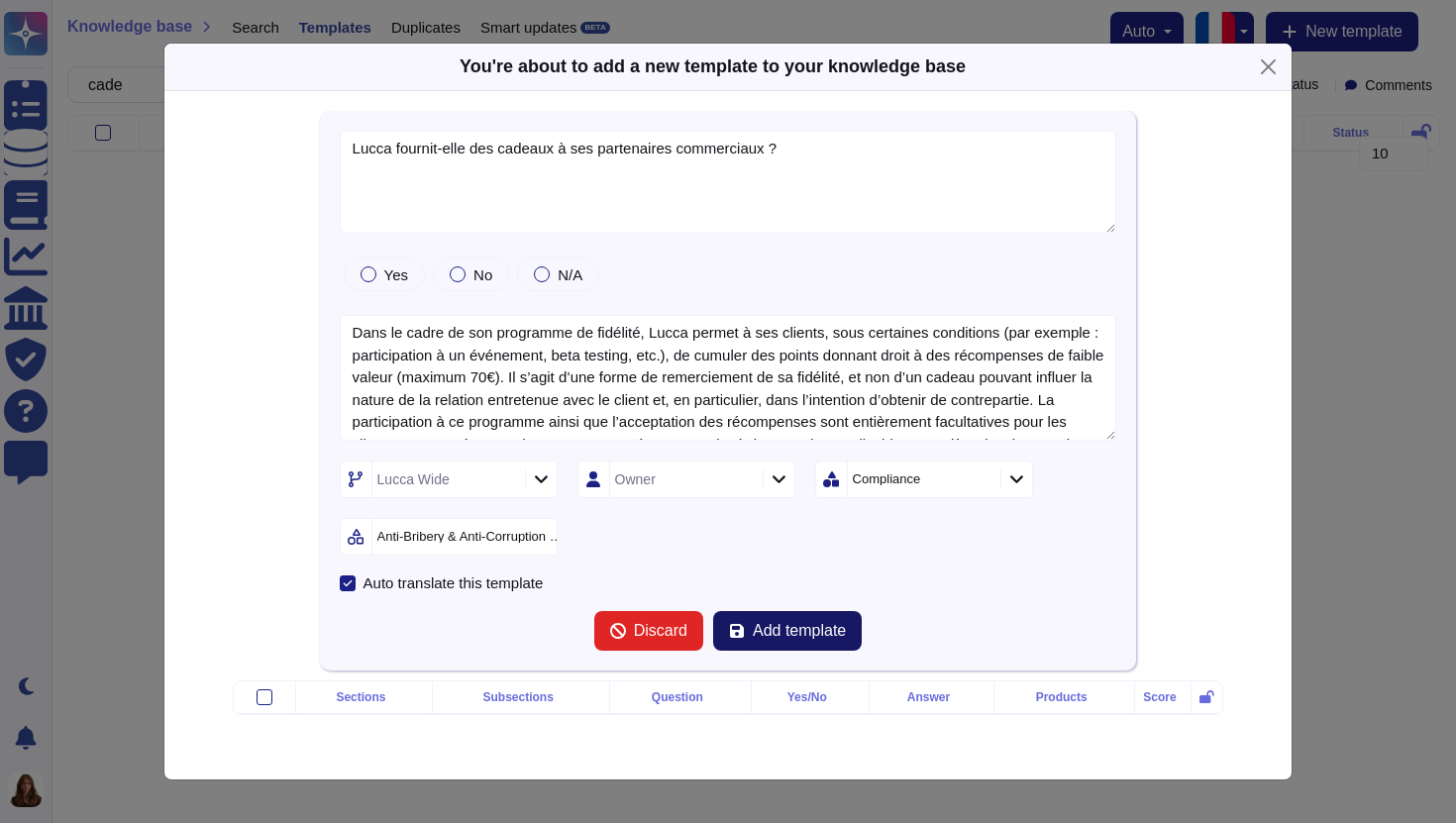 click on "Add template" at bounding box center (799, 631) 